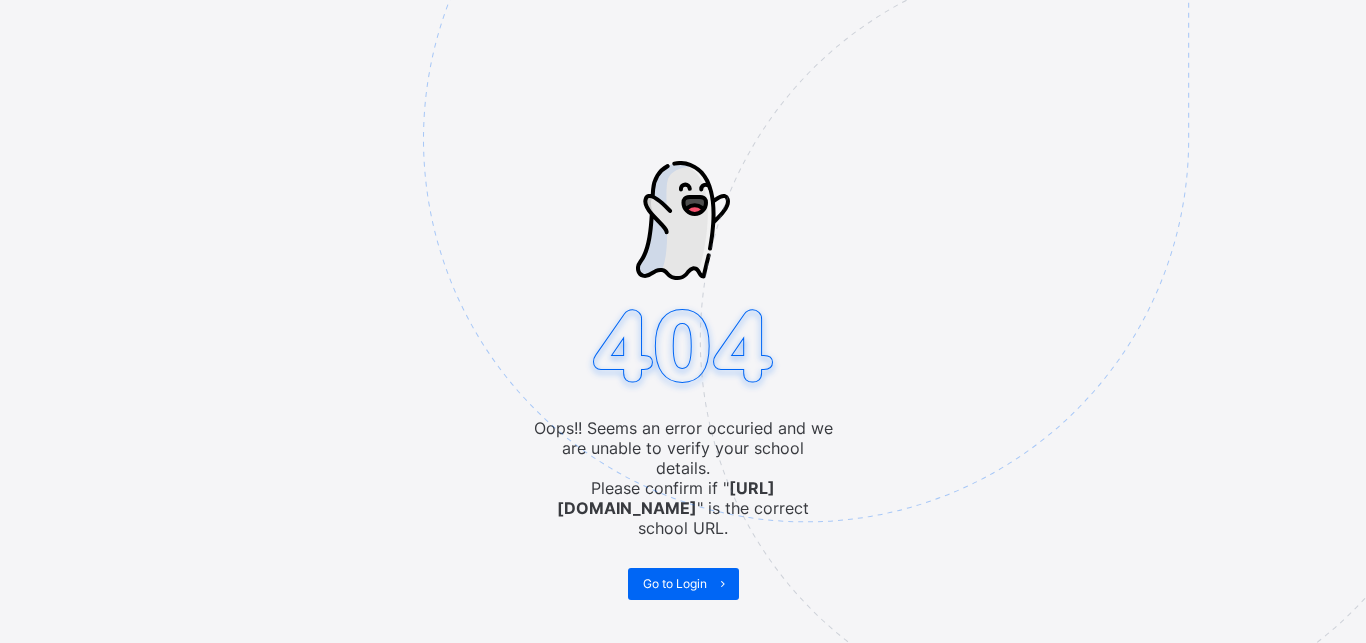 scroll, scrollTop: 0, scrollLeft: 0, axis: both 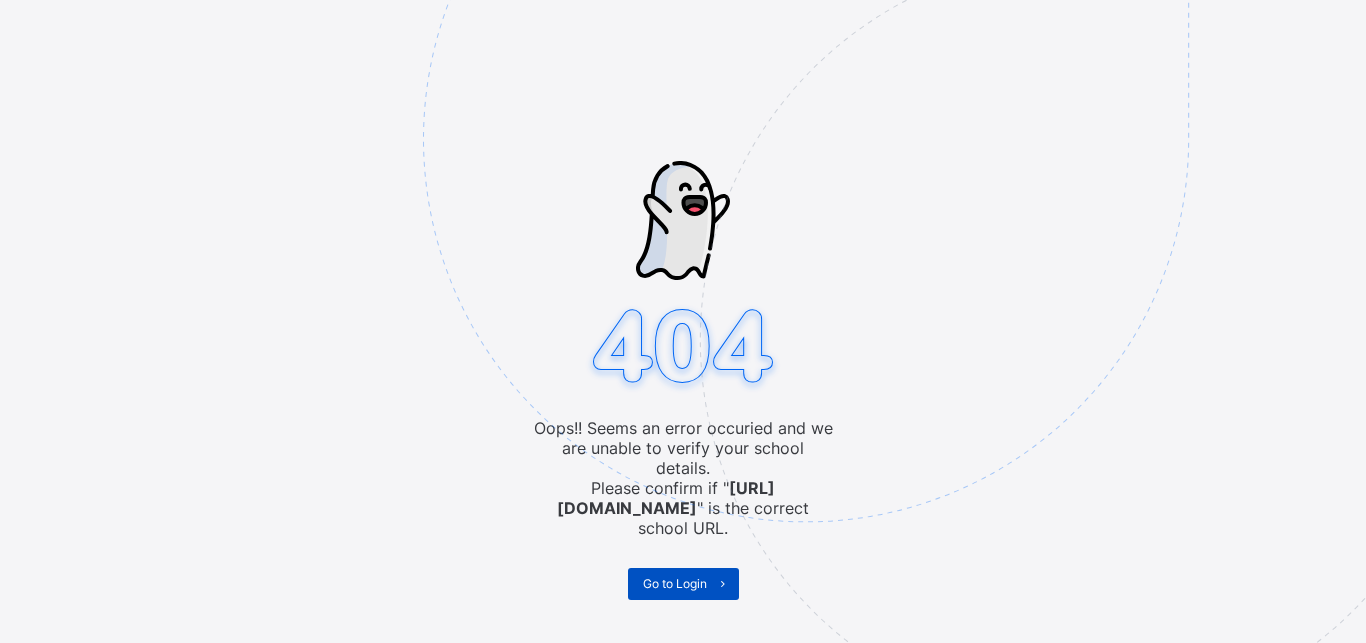 click on "Go to Login" at bounding box center (675, 583) 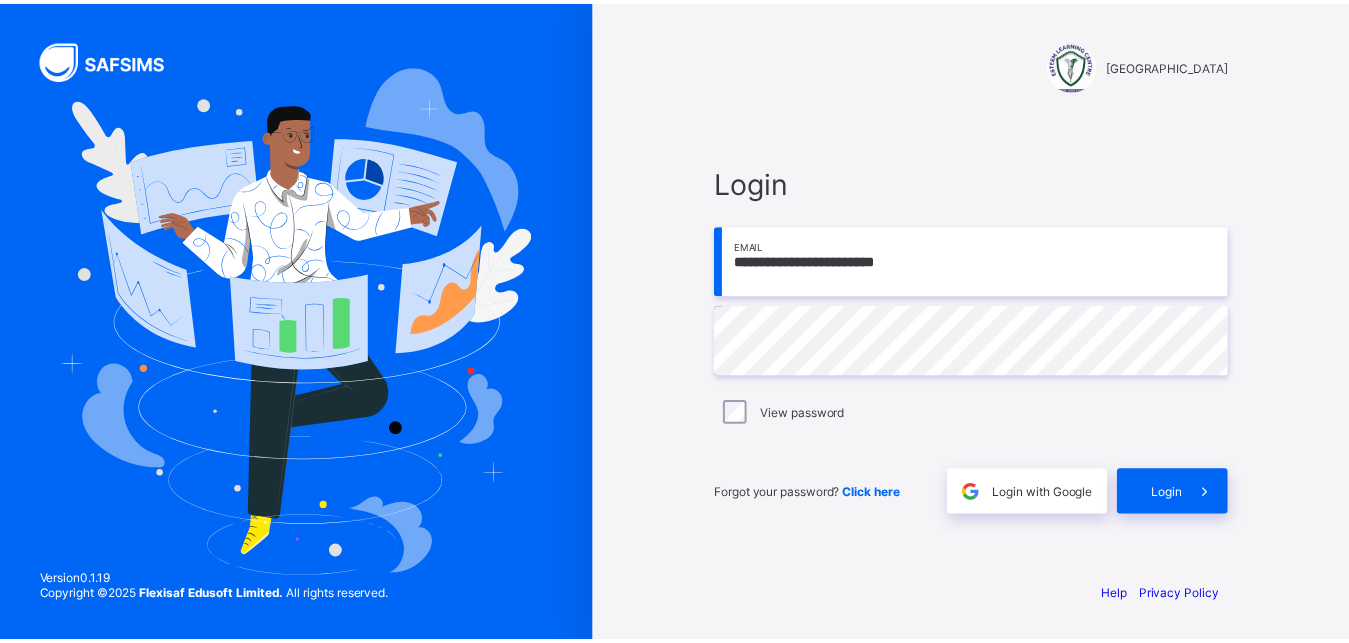 scroll, scrollTop: 0, scrollLeft: 0, axis: both 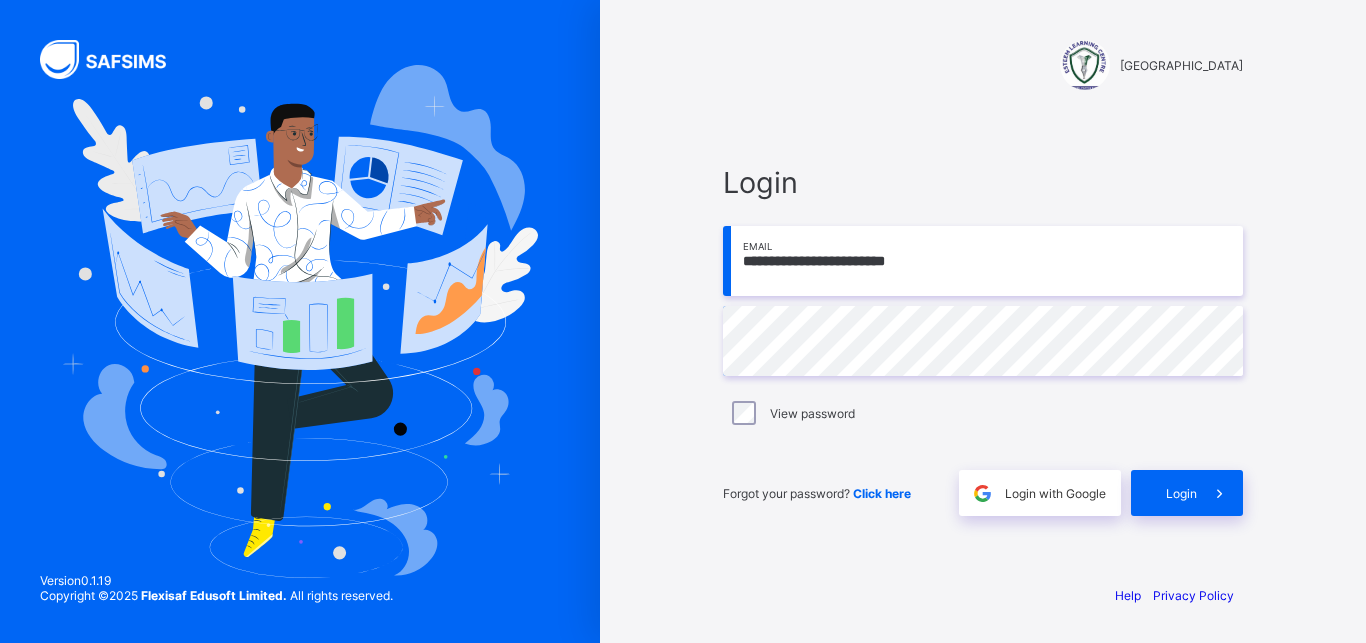 type on "**********" 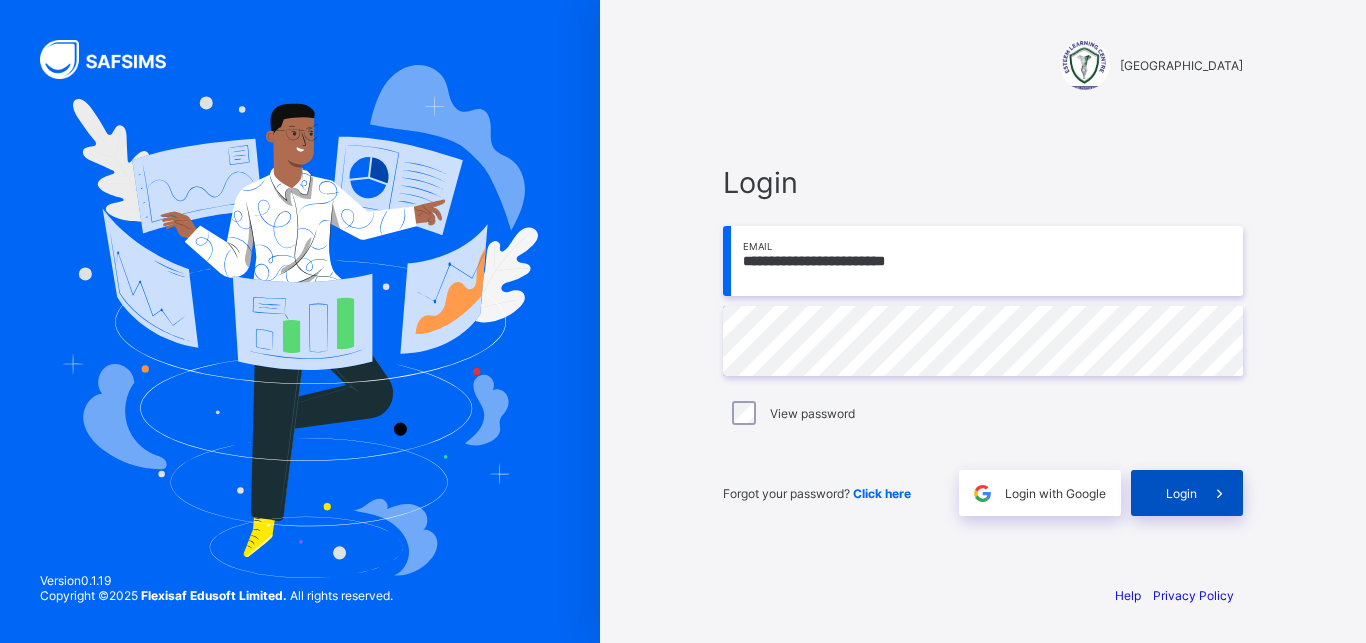 click on "Login" at bounding box center (1181, 493) 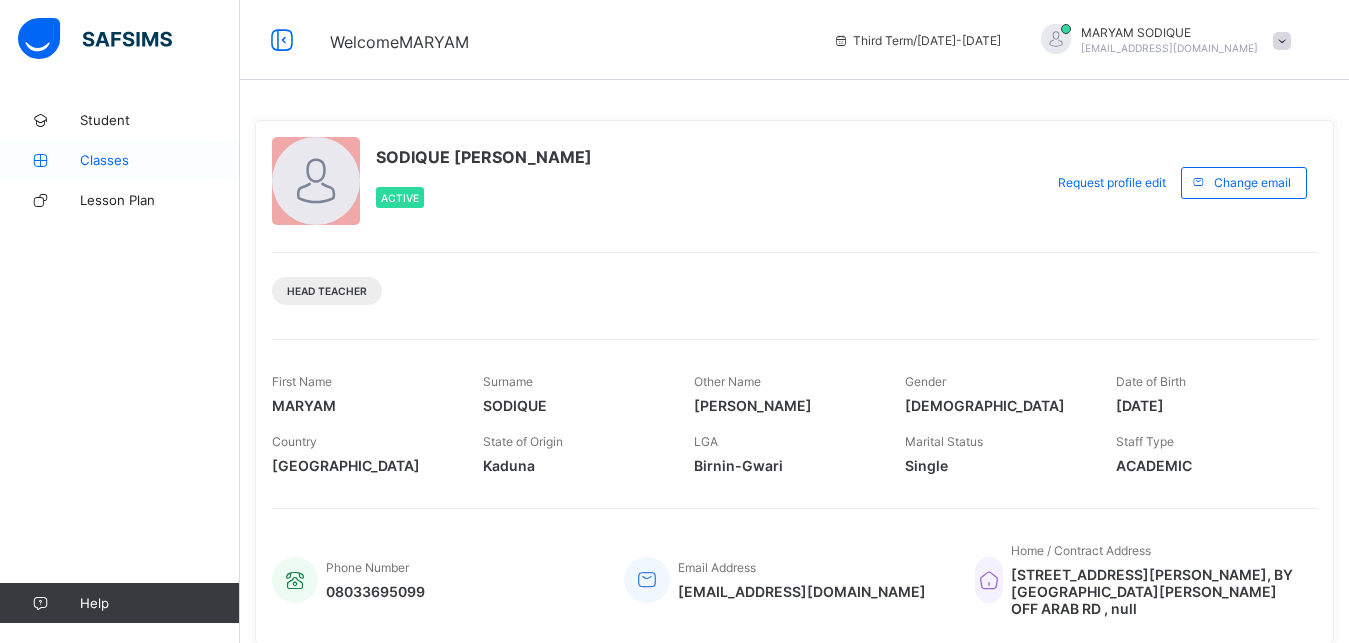 click on "Classes" at bounding box center (160, 160) 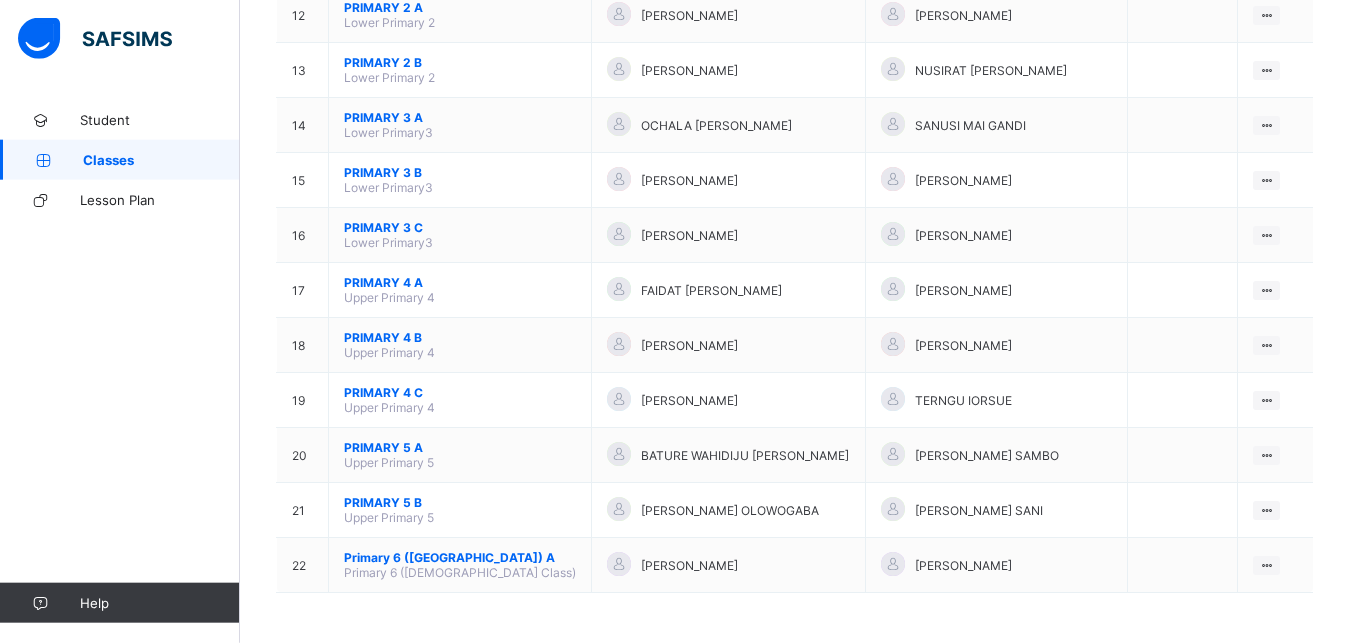 scroll, scrollTop: 867, scrollLeft: 0, axis: vertical 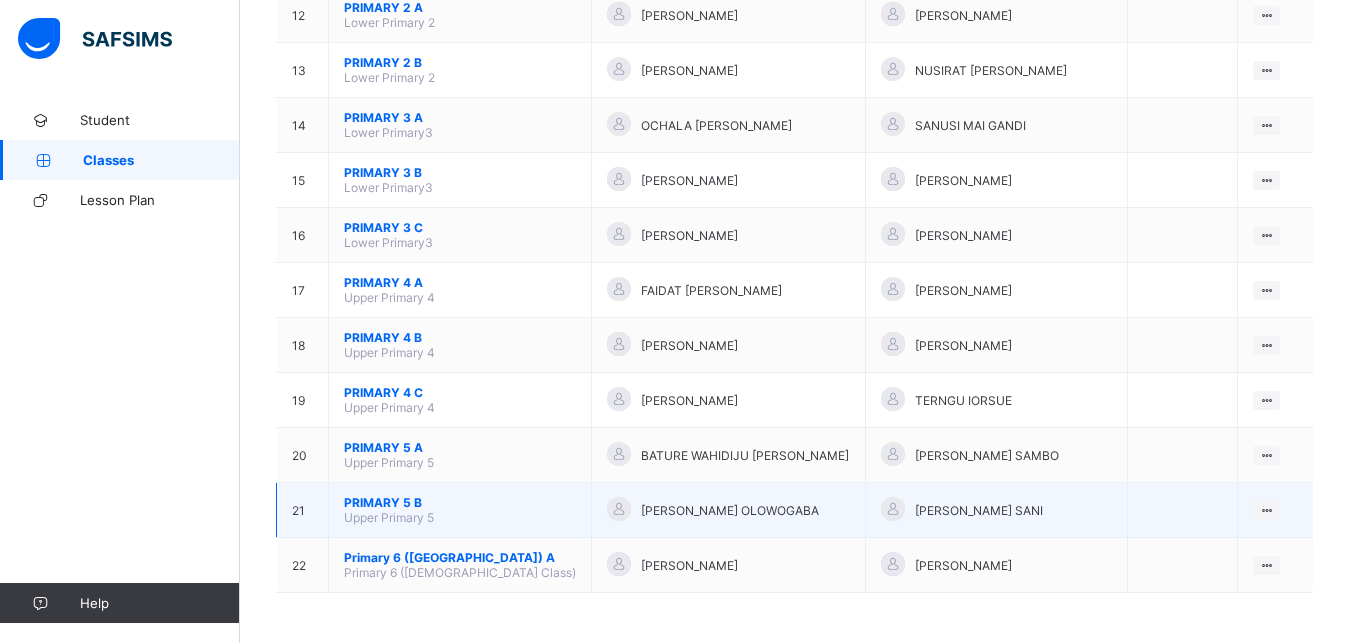 click on "PRIMARY 5   B" at bounding box center [460, 502] 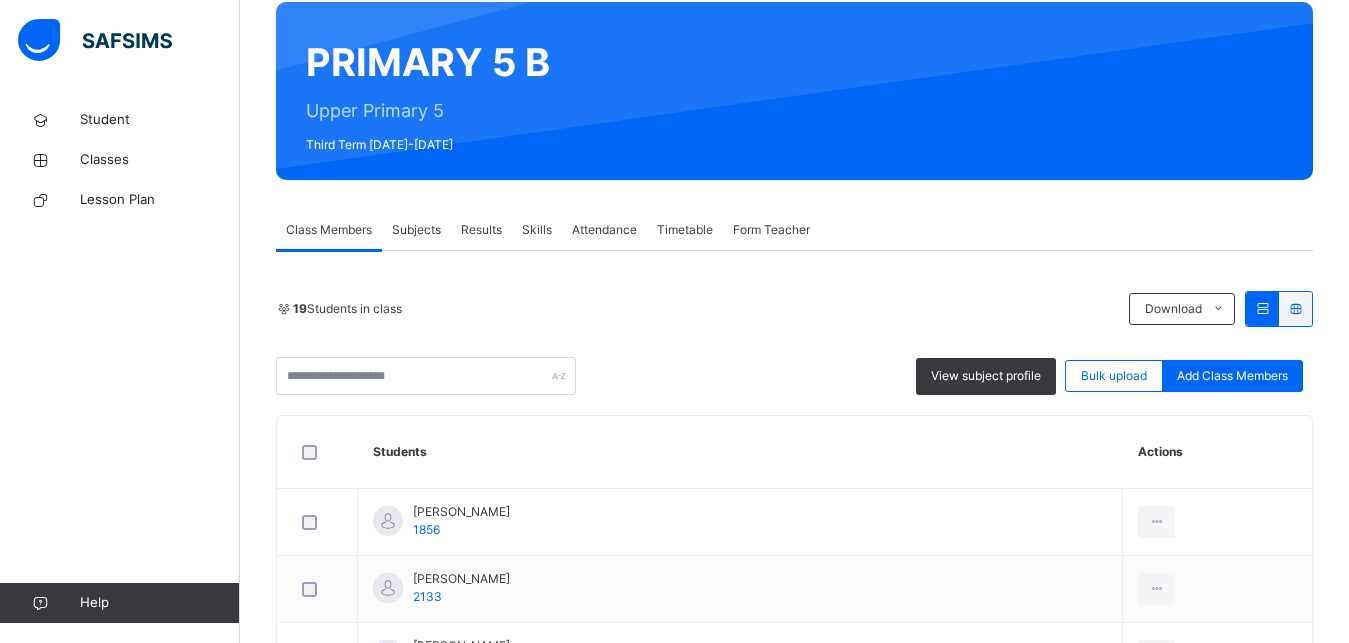 scroll, scrollTop: 204, scrollLeft: 0, axis: vertical 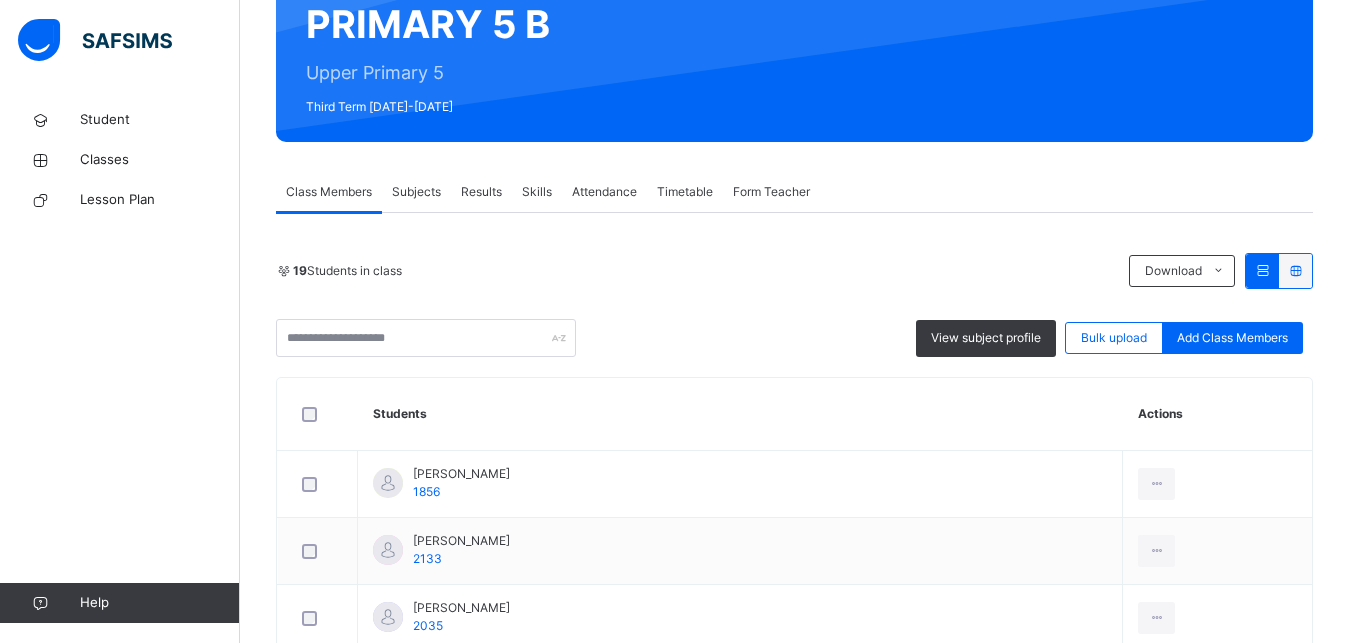 click on "Results" at bounding box center (481, 192) 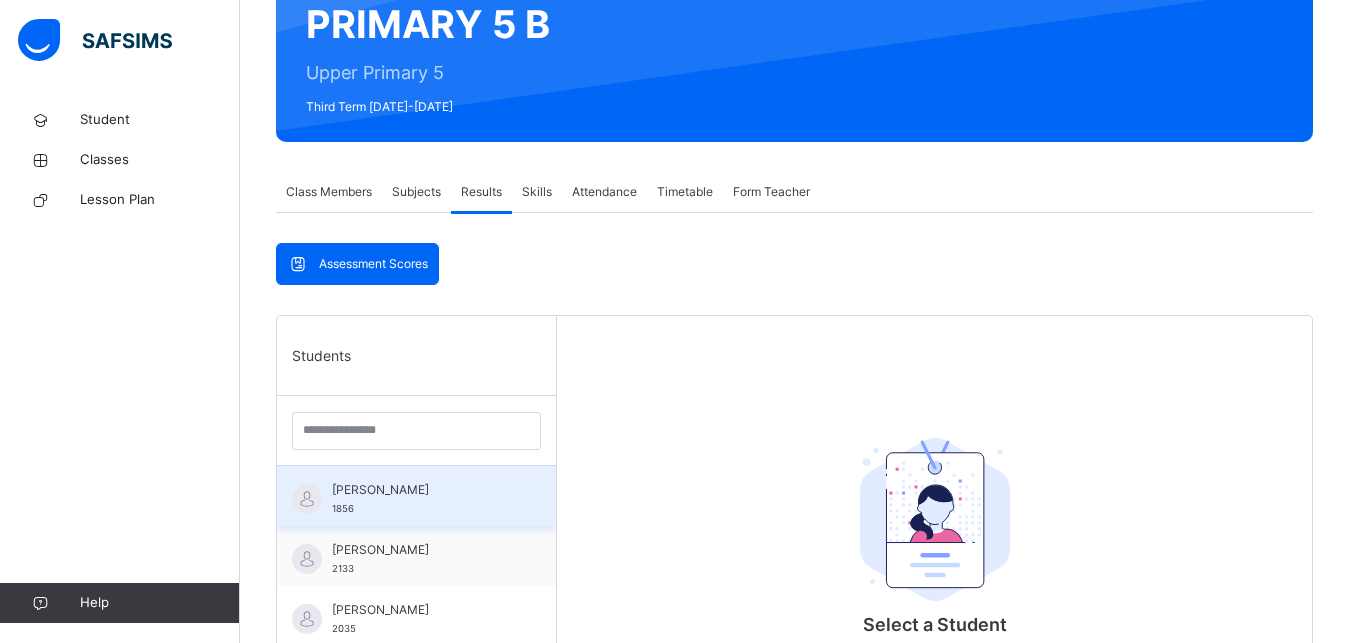 click on "ABDULRASHEED MAHMOUD AHMAD" at bounding box center [421, 490] 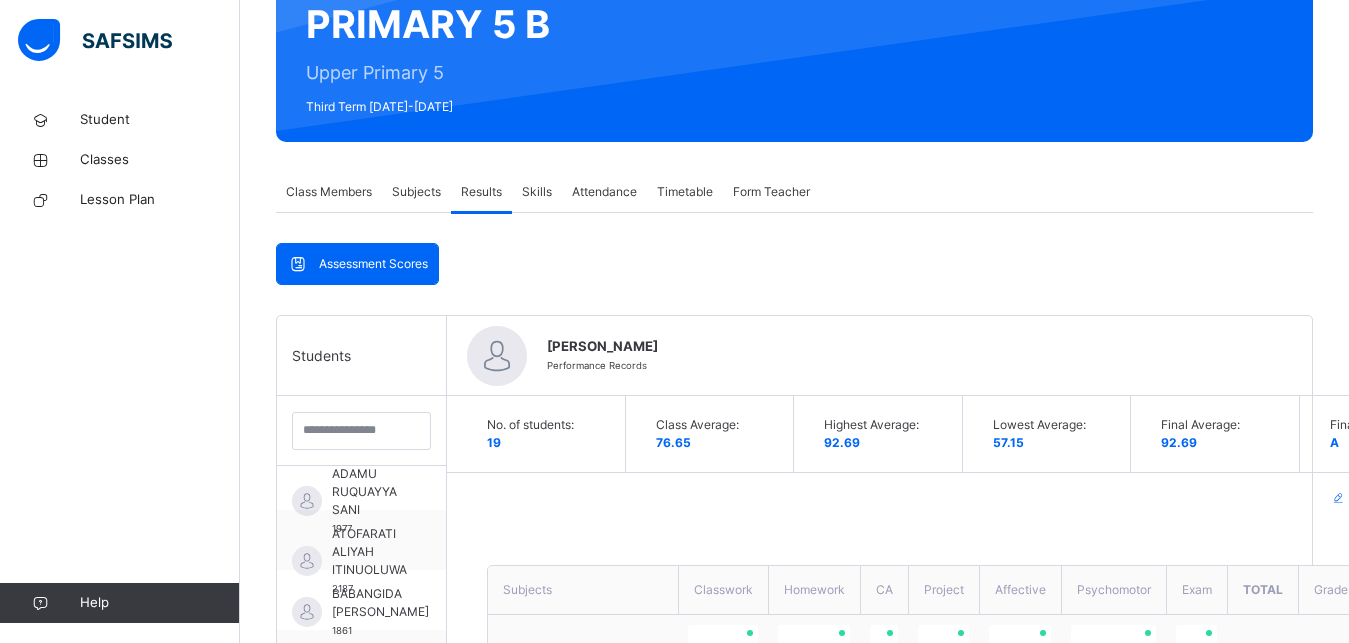 scroll, scrollTop: 315, scrollLeft: 0, axis: vertical 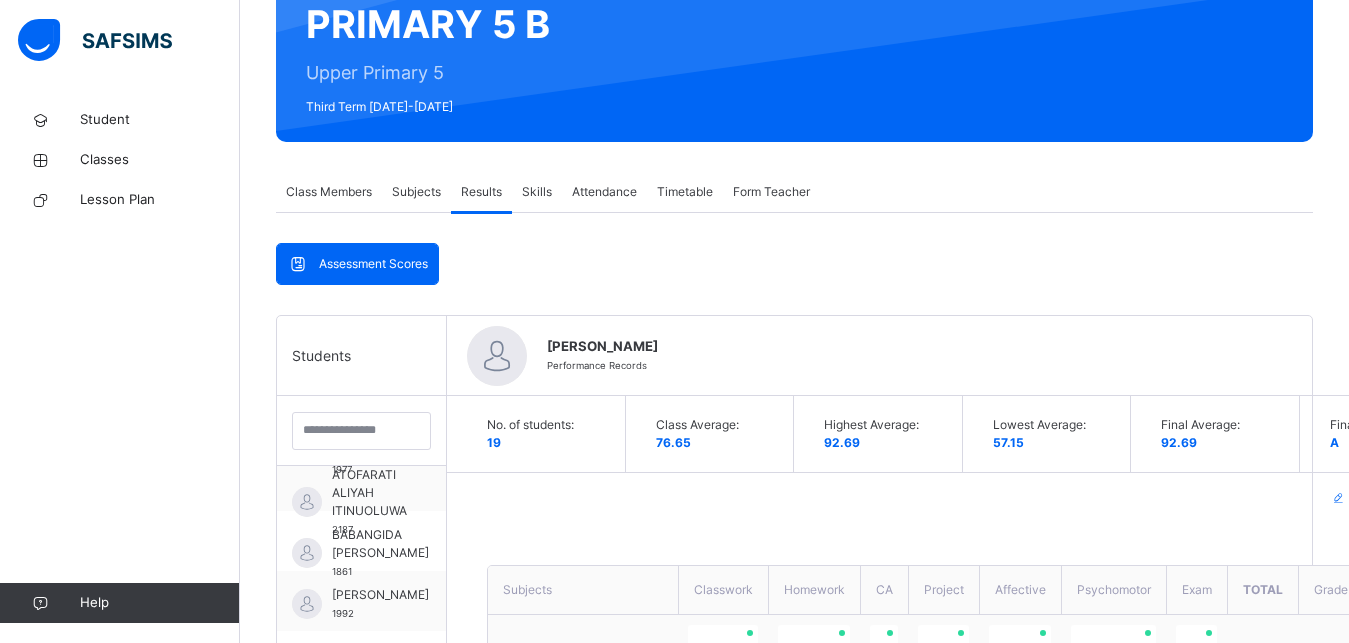 click on "Edit Comment" at bounding box center [968, 499] 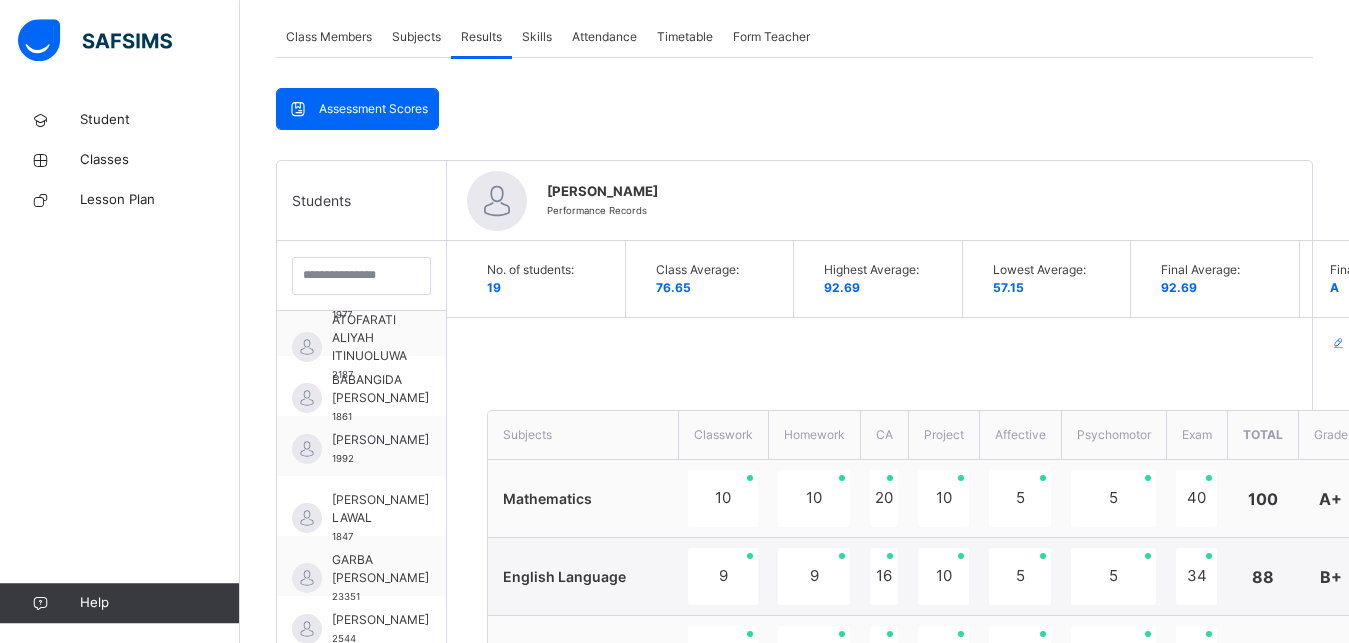 scroll, scrollTop: 357, scrollLeft: 0, axis: vertical 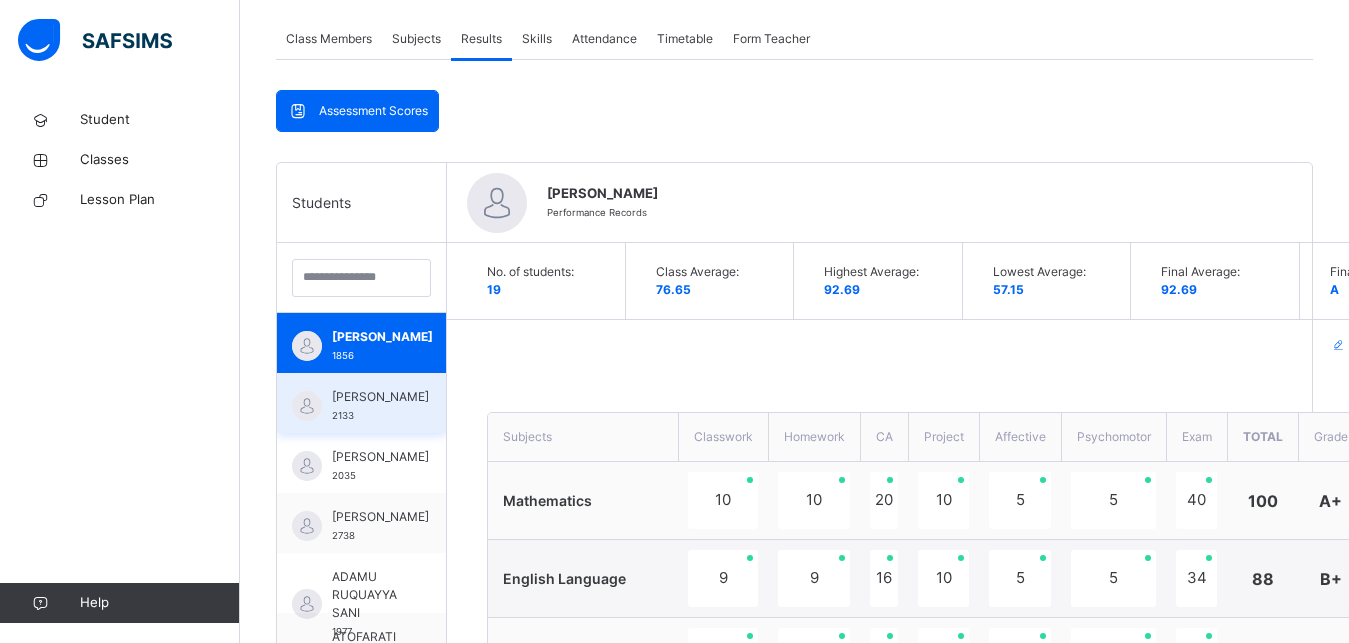 click on "ABUBAKAR FATIMA" at bounding box center [380, 397] 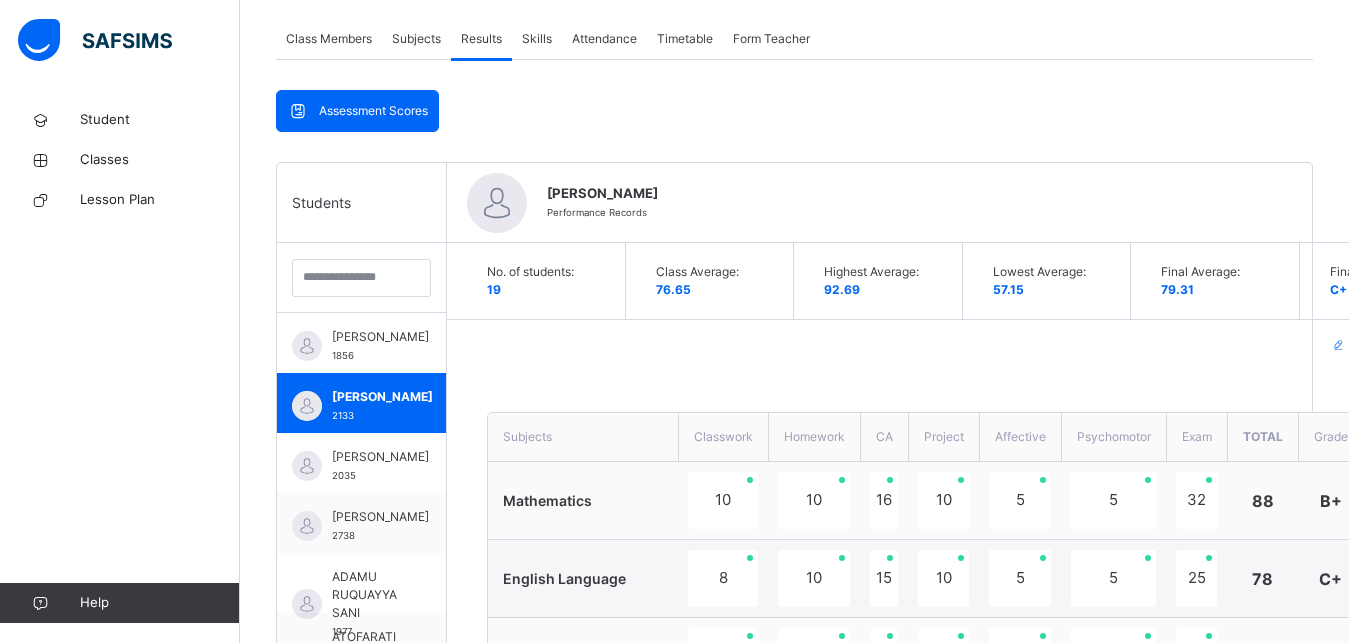 click on "**********" at bounding box center (968, 1084) 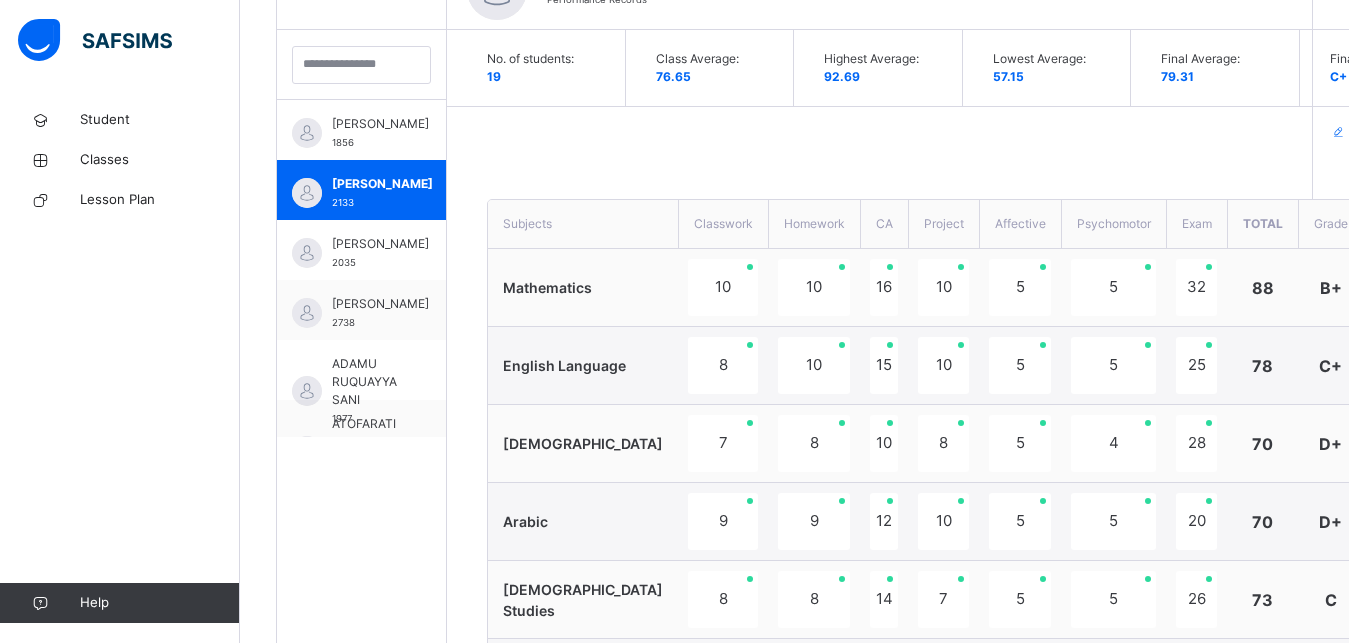 scroll, scrollTop: 561, scrollLeft: 0, axis: vertical 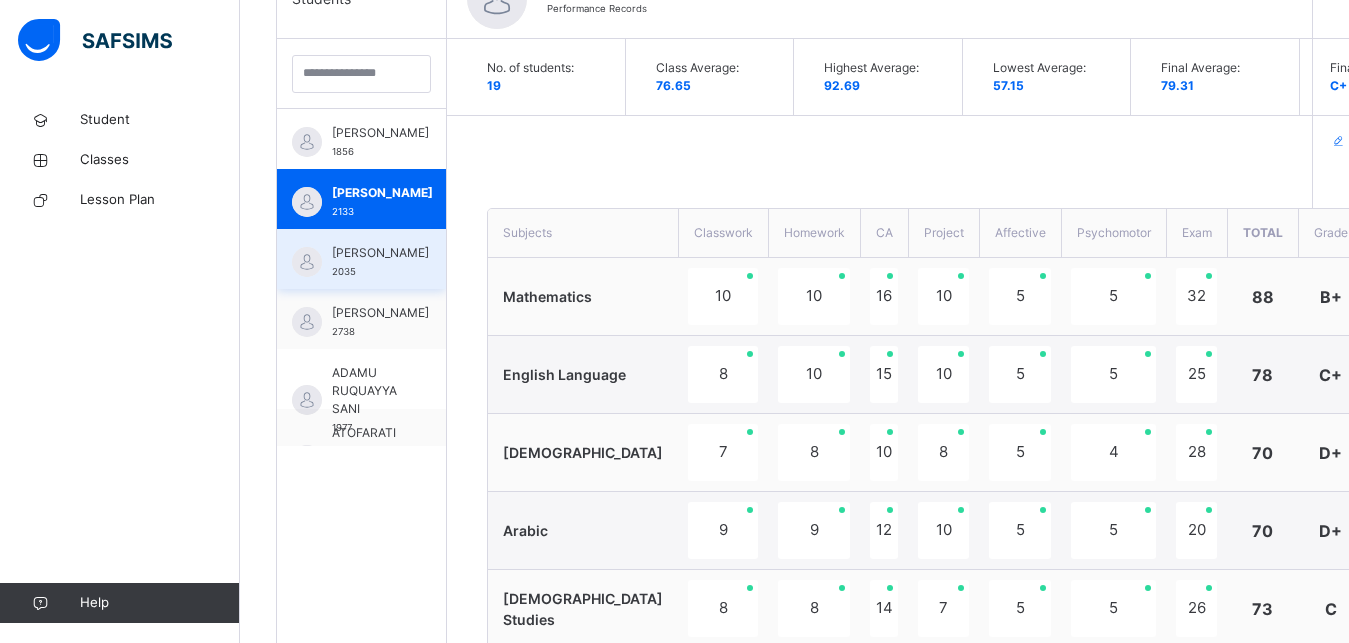 click on "ABUBAKAR NASIRU ABUBAKAR" at bounding box center (380, 253) 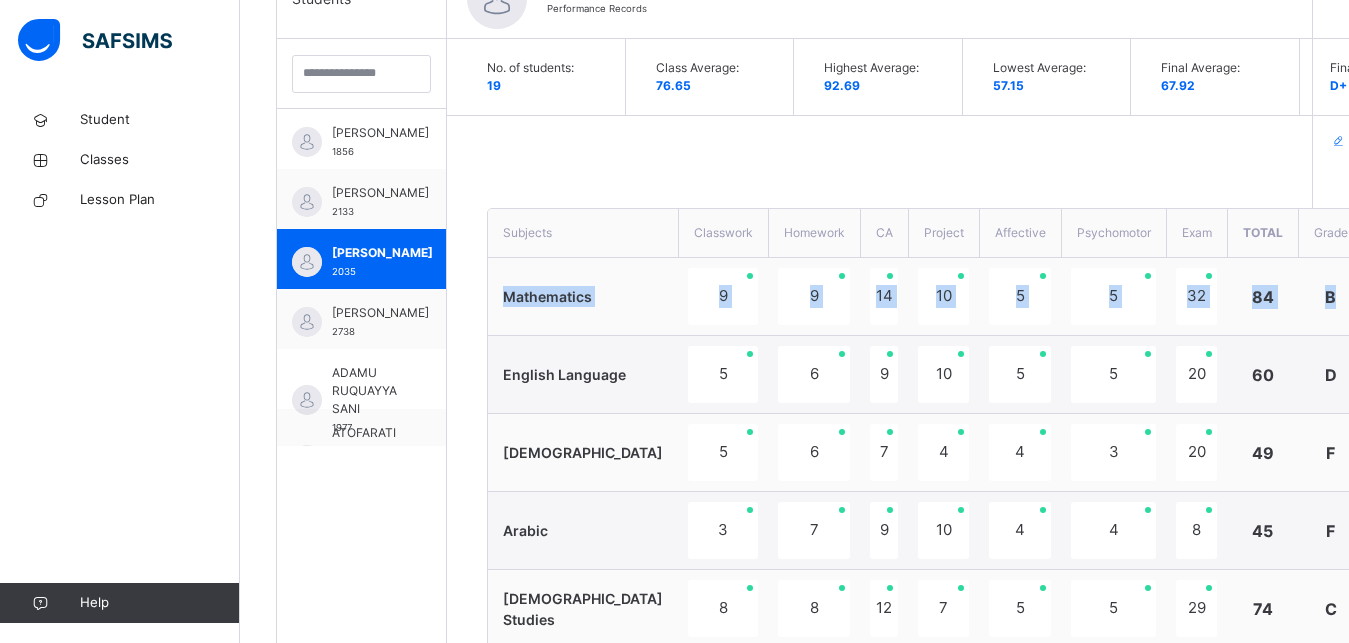 drag, startPoint x: 1348, startPoint y: 257, endPoint x: 1363, endPoint y: 282, distance: 29.15476 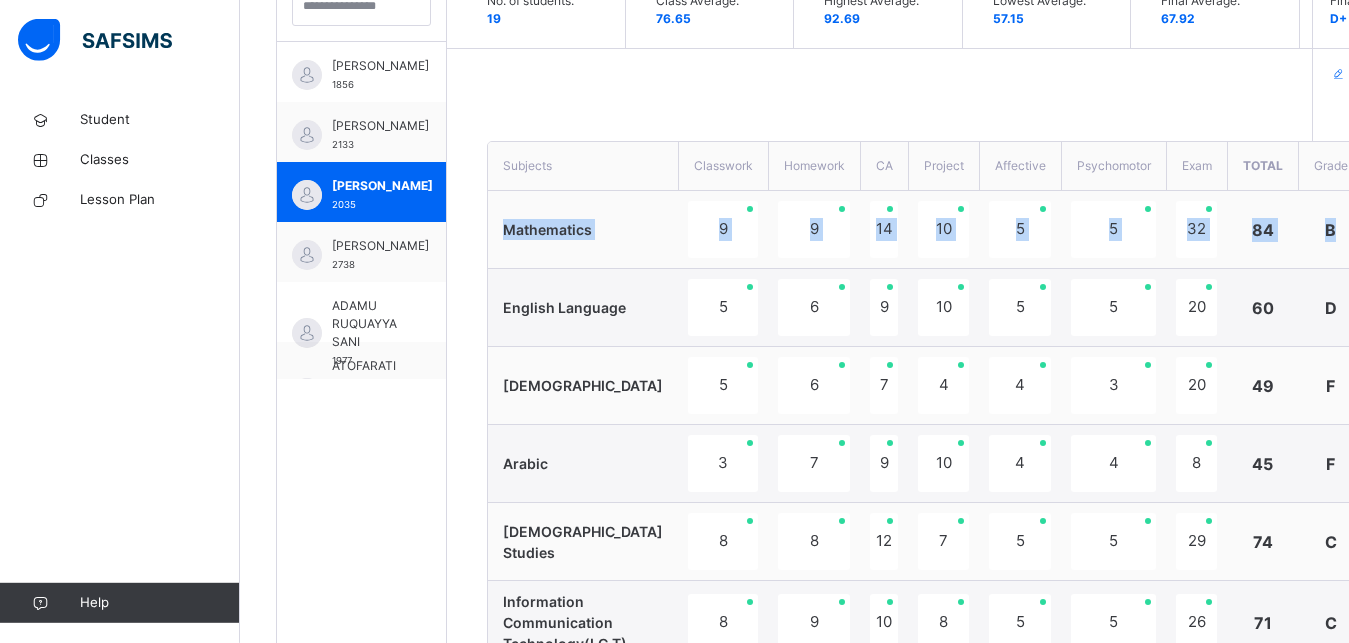 scroll, scrollTop: 626, scrollLeft: 0, axis: vertical 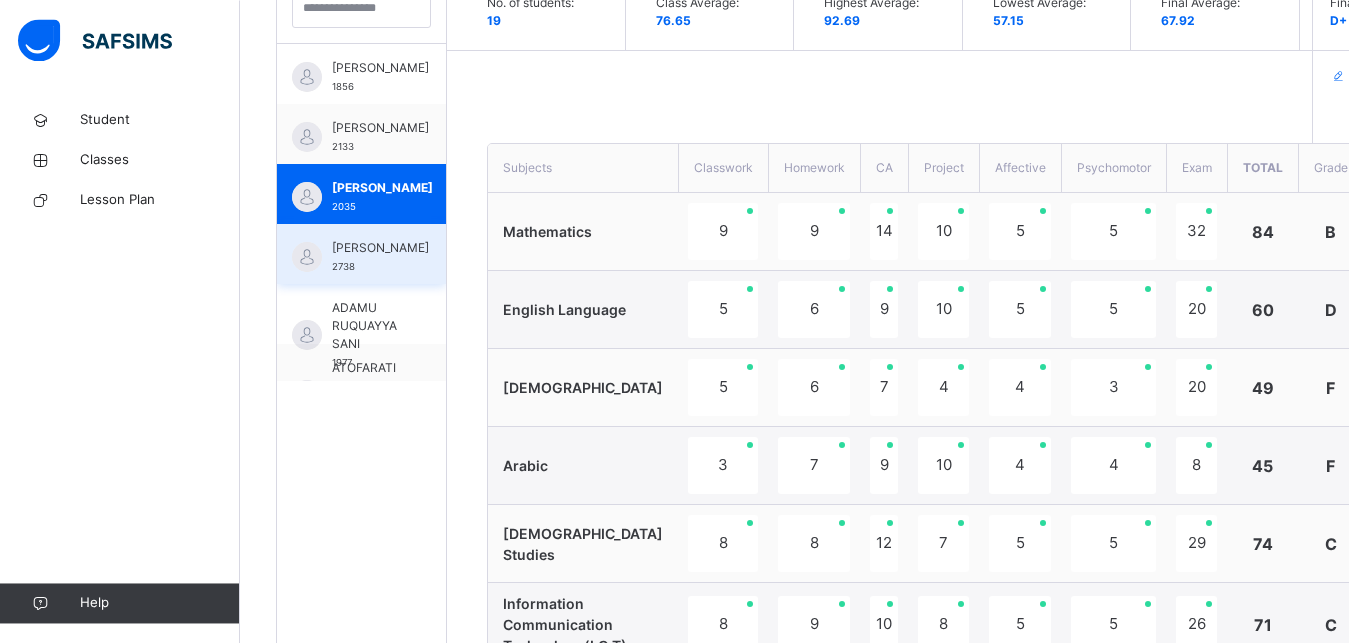 click on "ABUBAKAR ZAINAB ISAH" at bounding box center [380, 248] 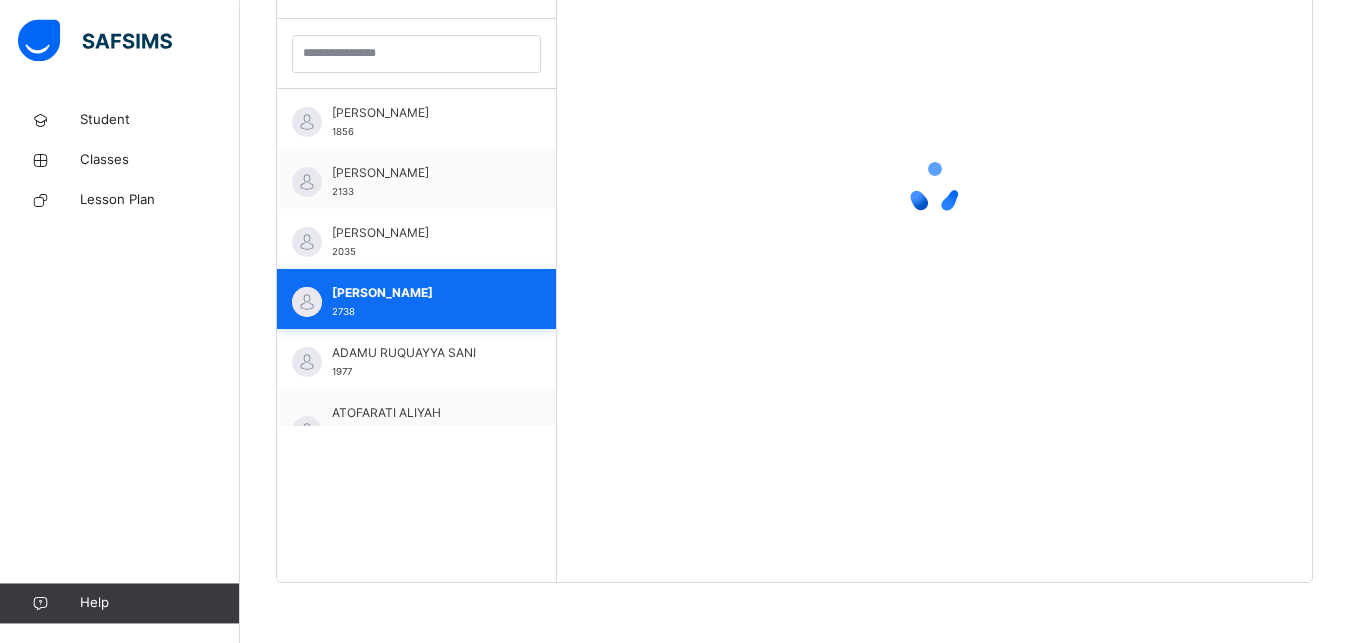 scroll, scrollTop: 581, scrollLeft: 0, axis: vertical 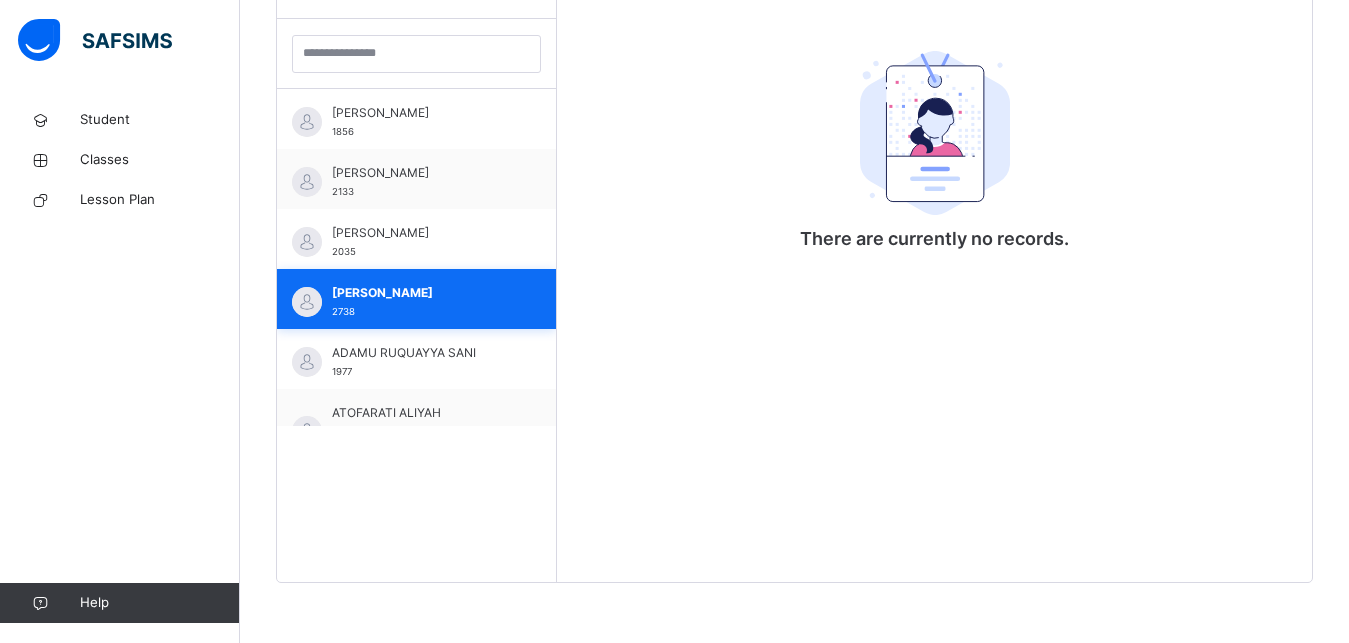 click on "ABUBAKAR ZAINAB ISAH" at bounding box center [421, 293] 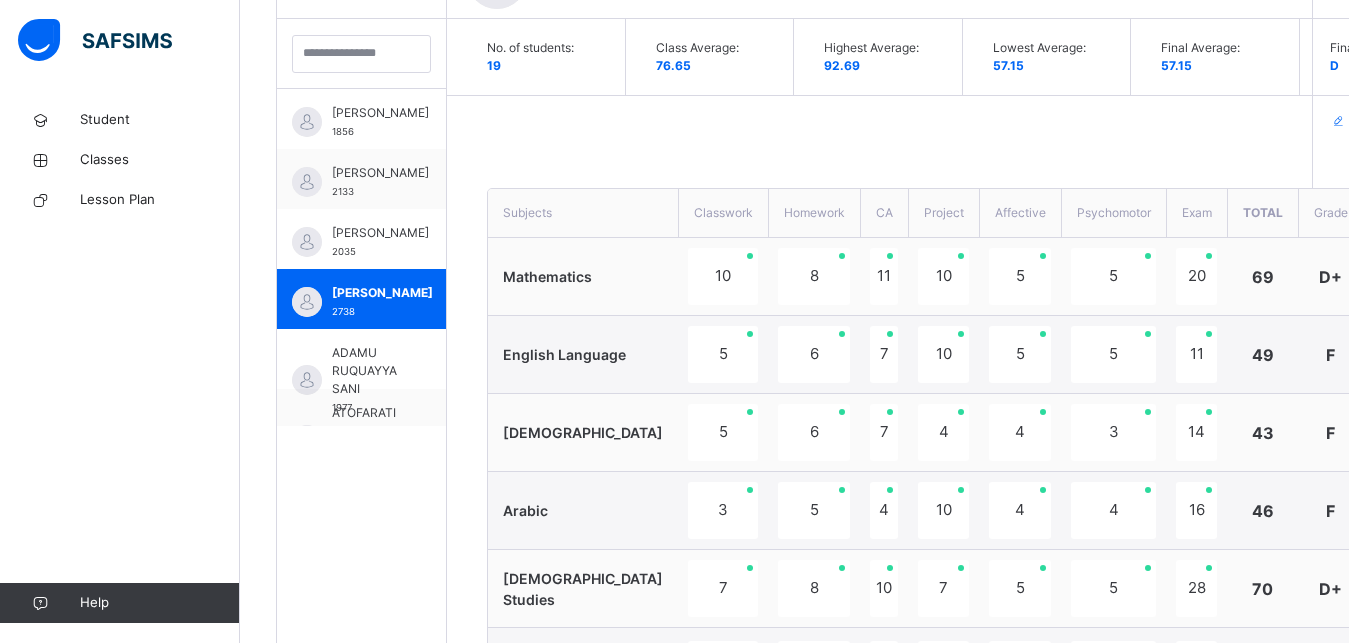 click on "**********" at bounding box center [968, 860] 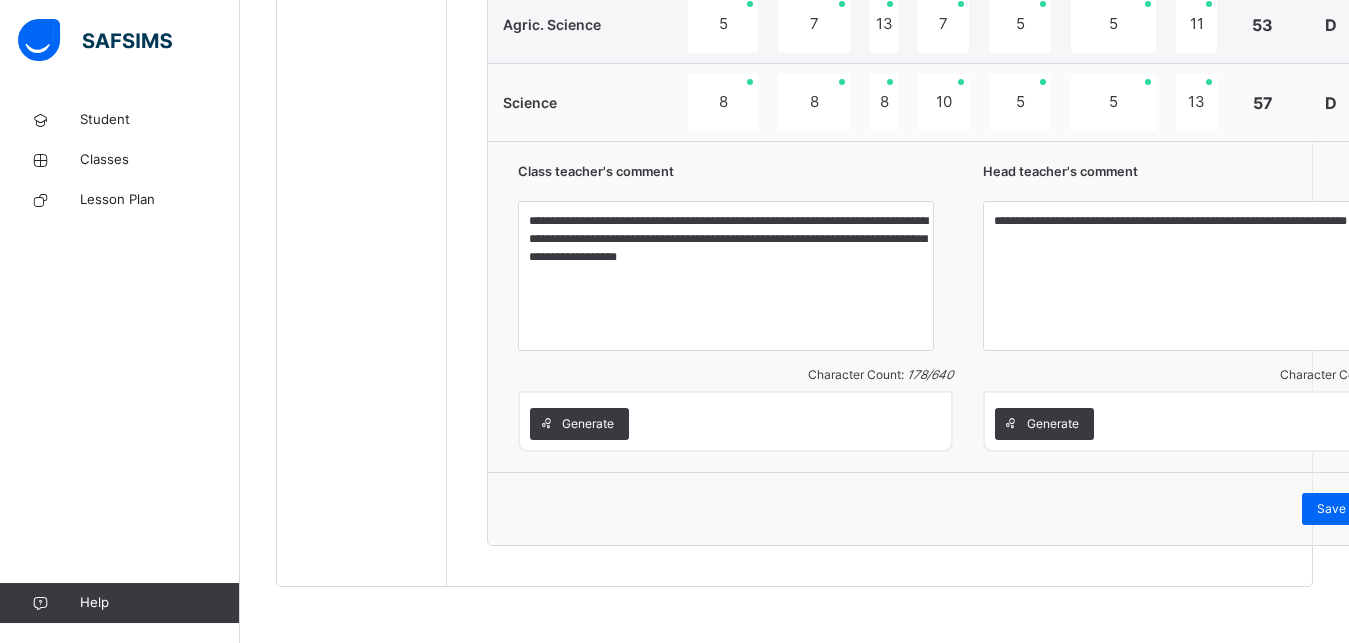 scroll, scrollTop: 1698, scrollLeft: 0, axis: vertical 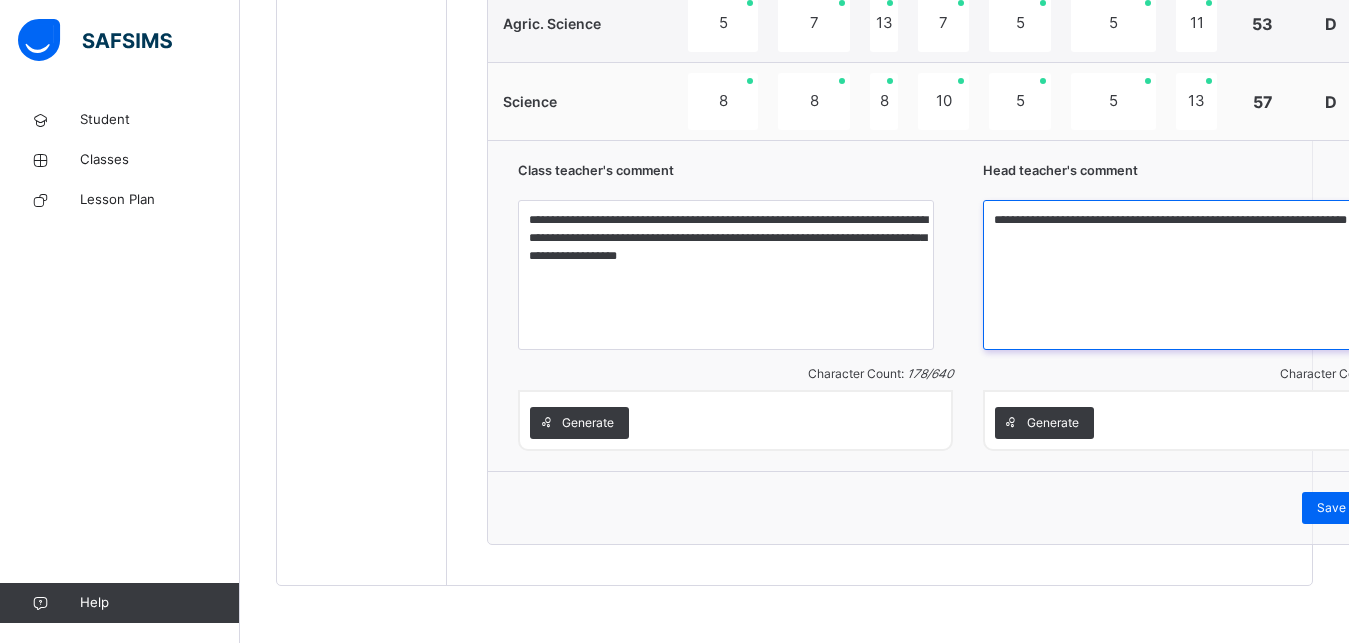 click on "**********" at bounding box center (1191, 275) 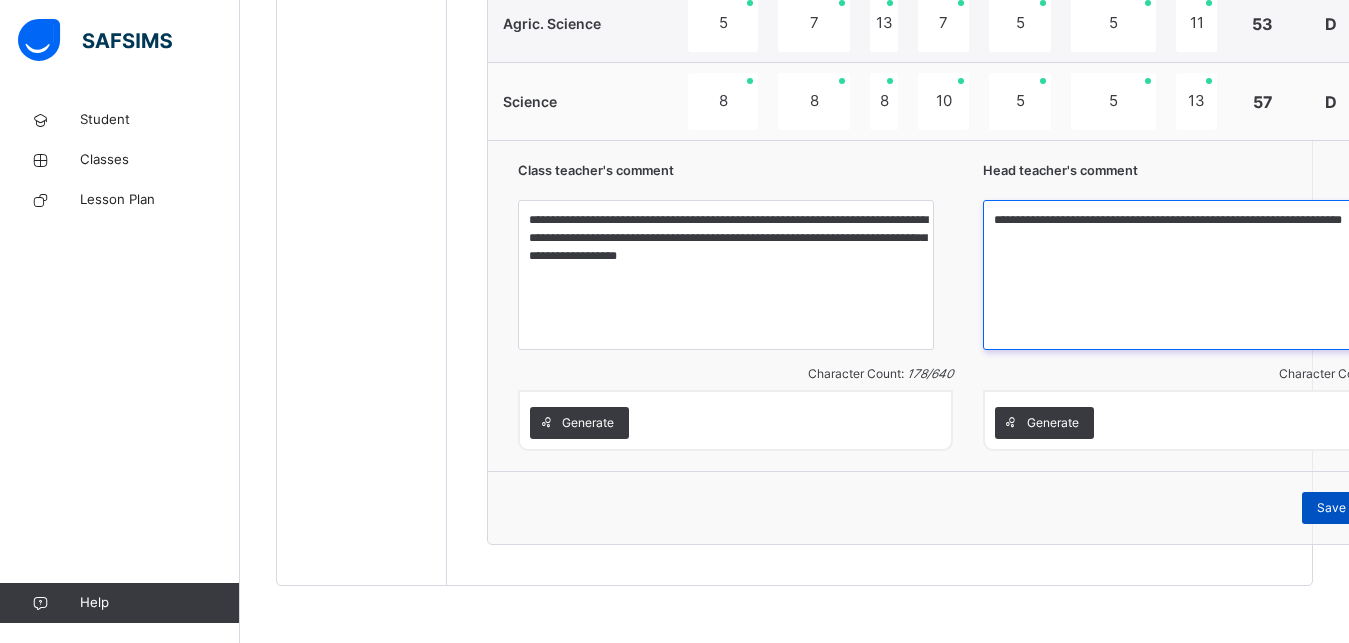 type on "**********" 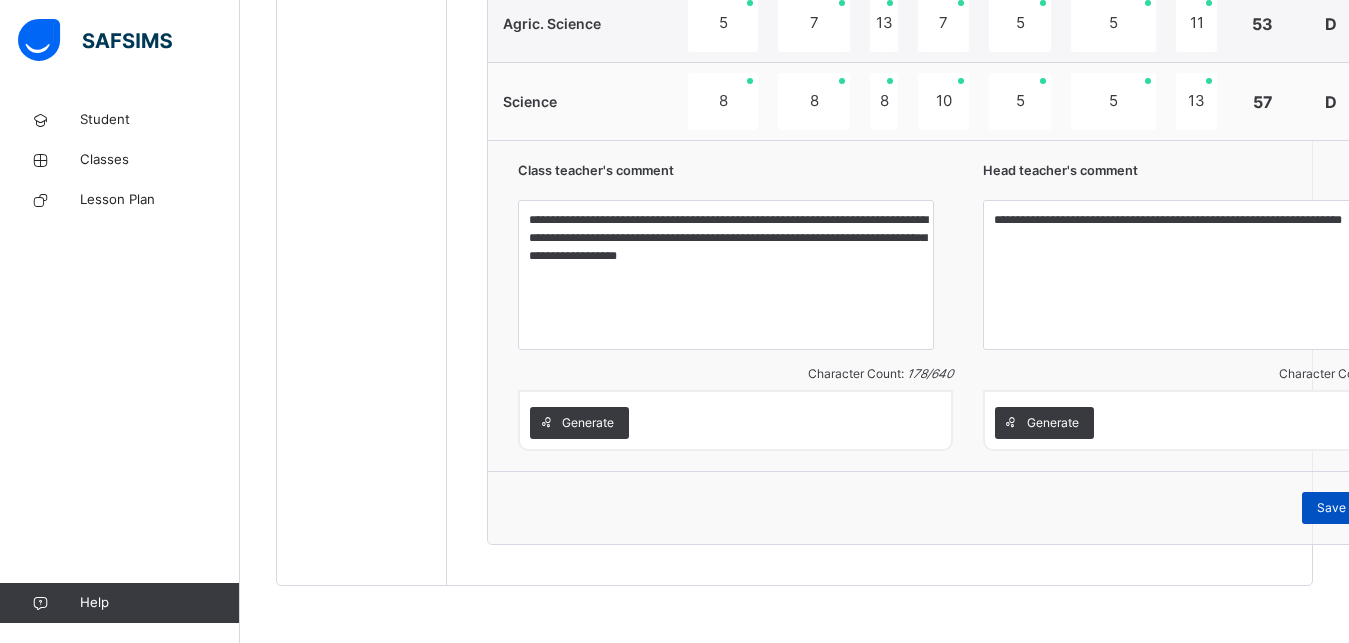 click on "Save Comment" at bounding box center (1360, 508) 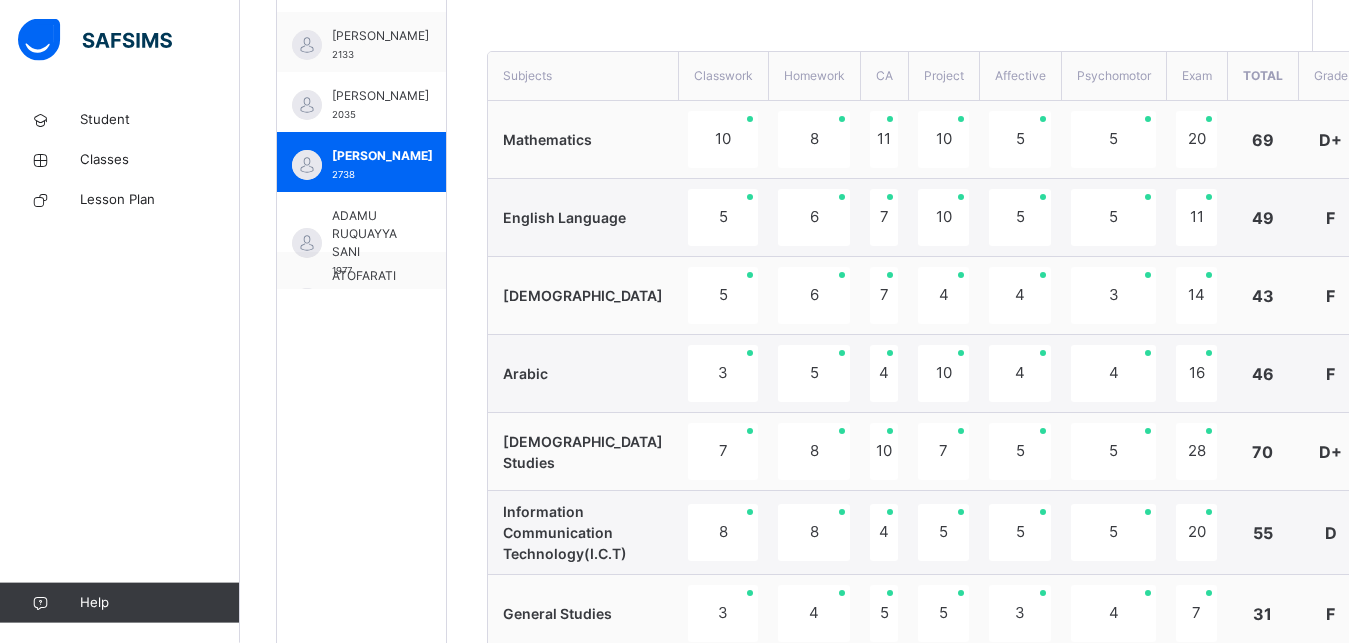 scroll, scrollTop: 678, scrollLeft: 0, axis: vertical 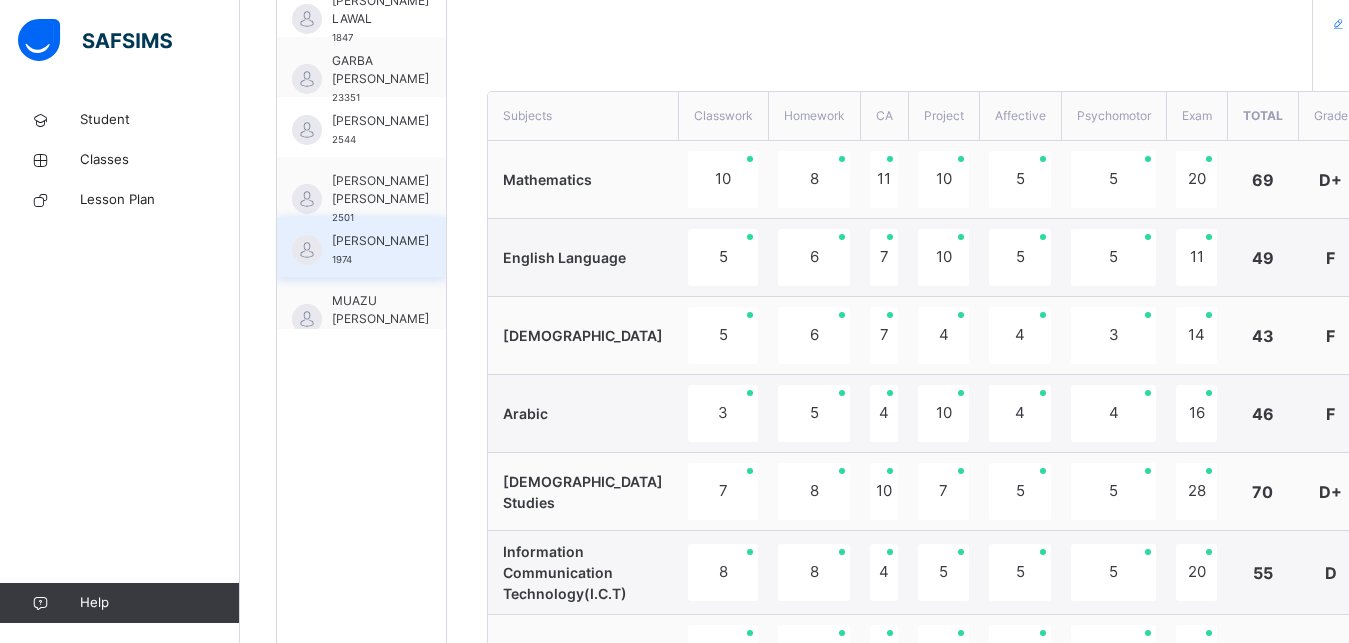 click on "KHALIFA UMAR UMAR" at bounding box center (380, 241) 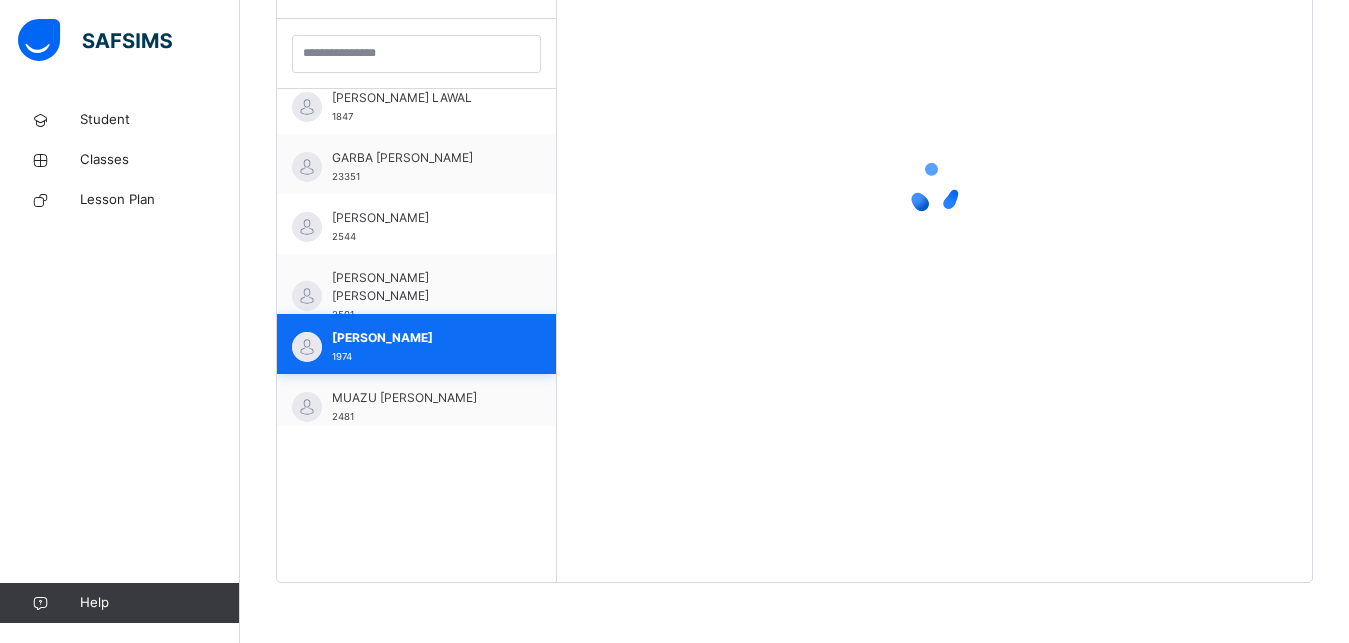 scroll, scrollTop: 581, scrollLeft: 0, axis: vertical 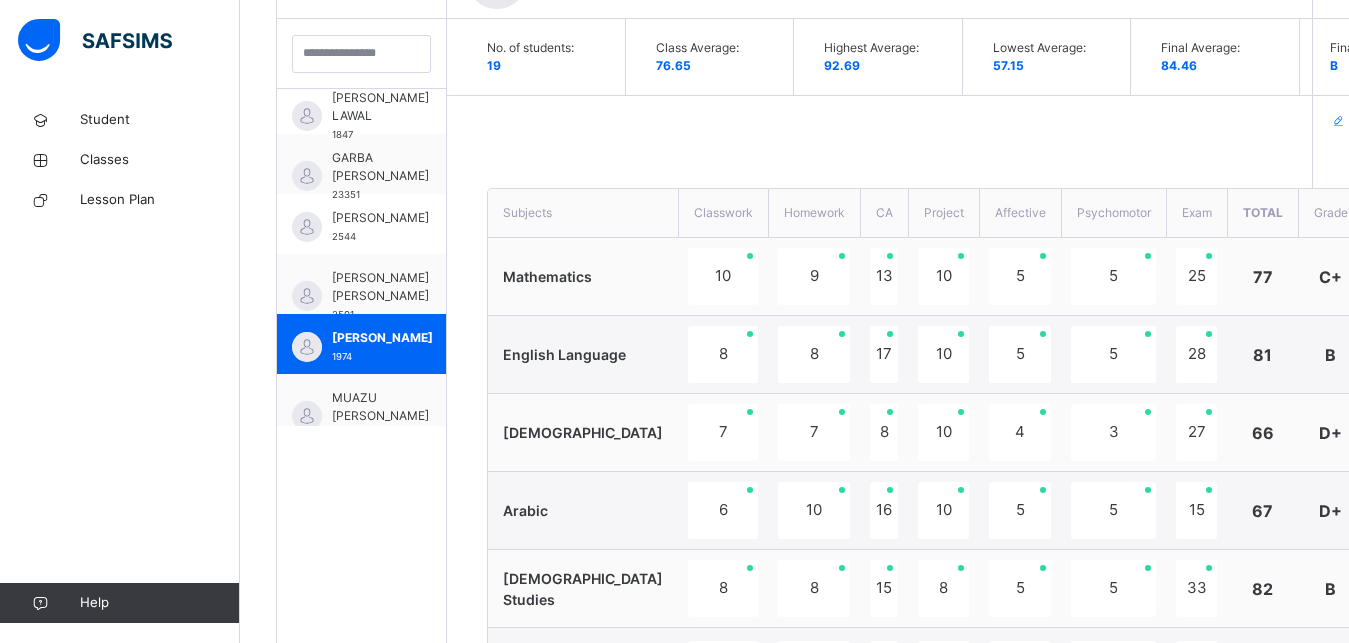 click on "Edit Comment" at bounding box center (968, 122) 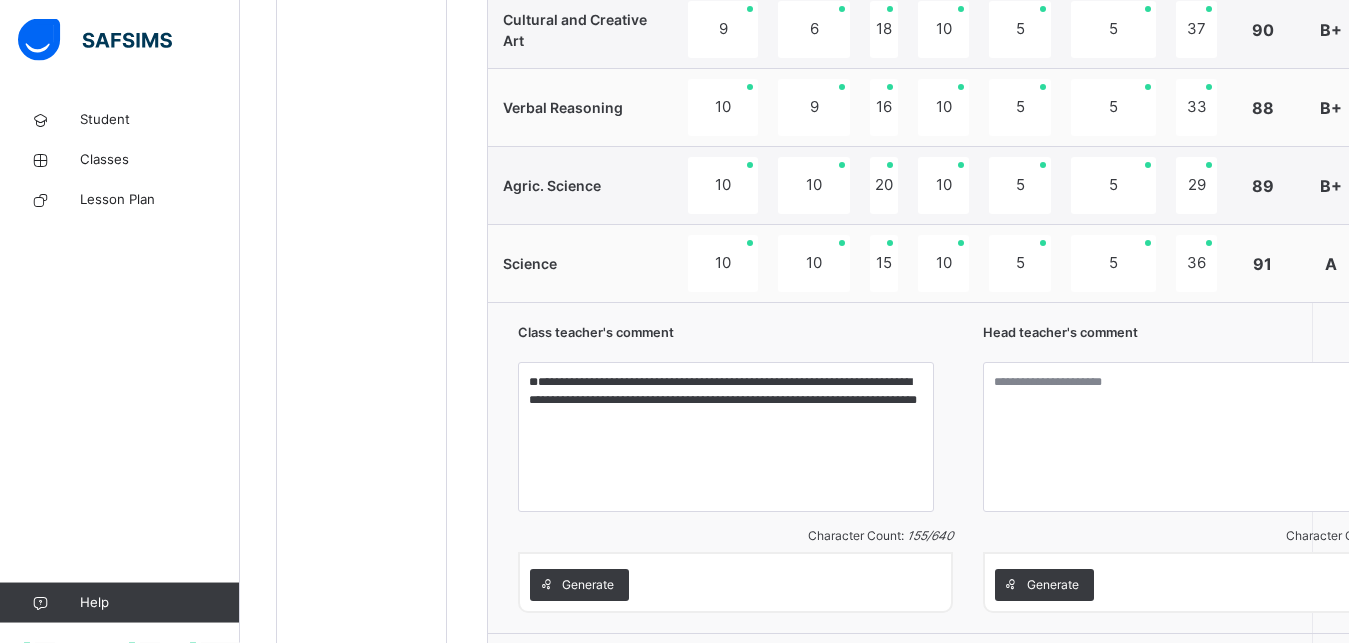 scroll, scrollTop: 1544, scrollLeft: 0, axis: vertical 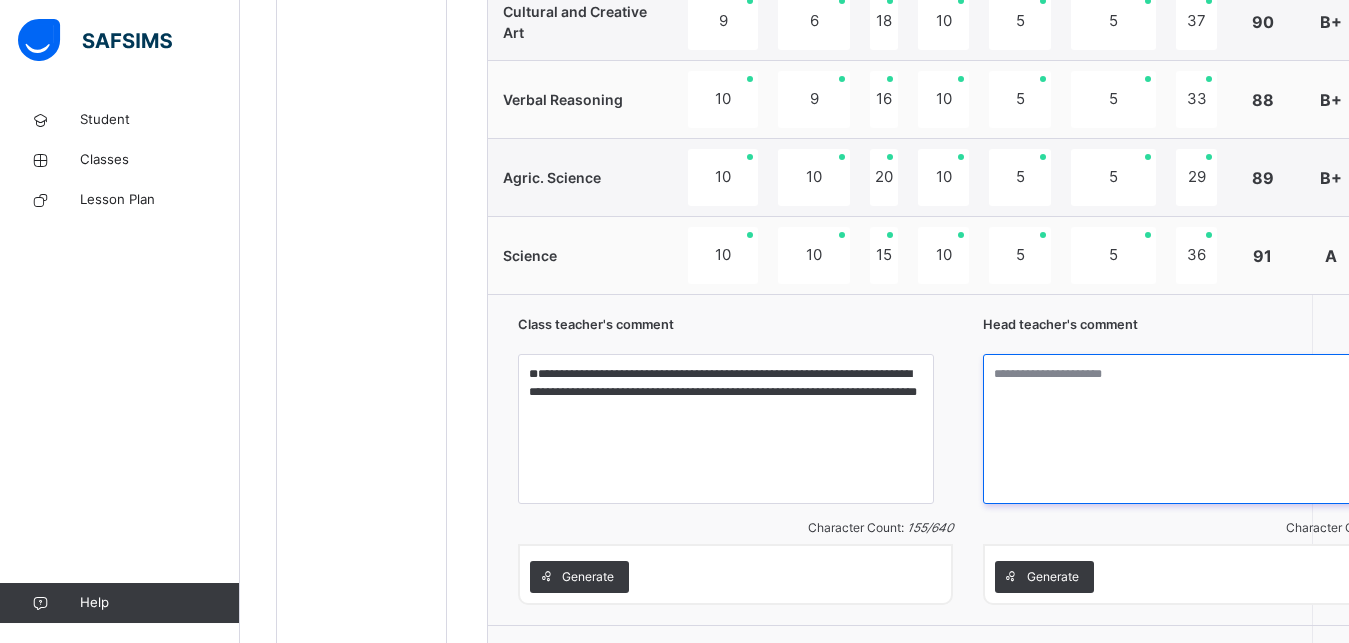 click at bounding box center (1200, 429) 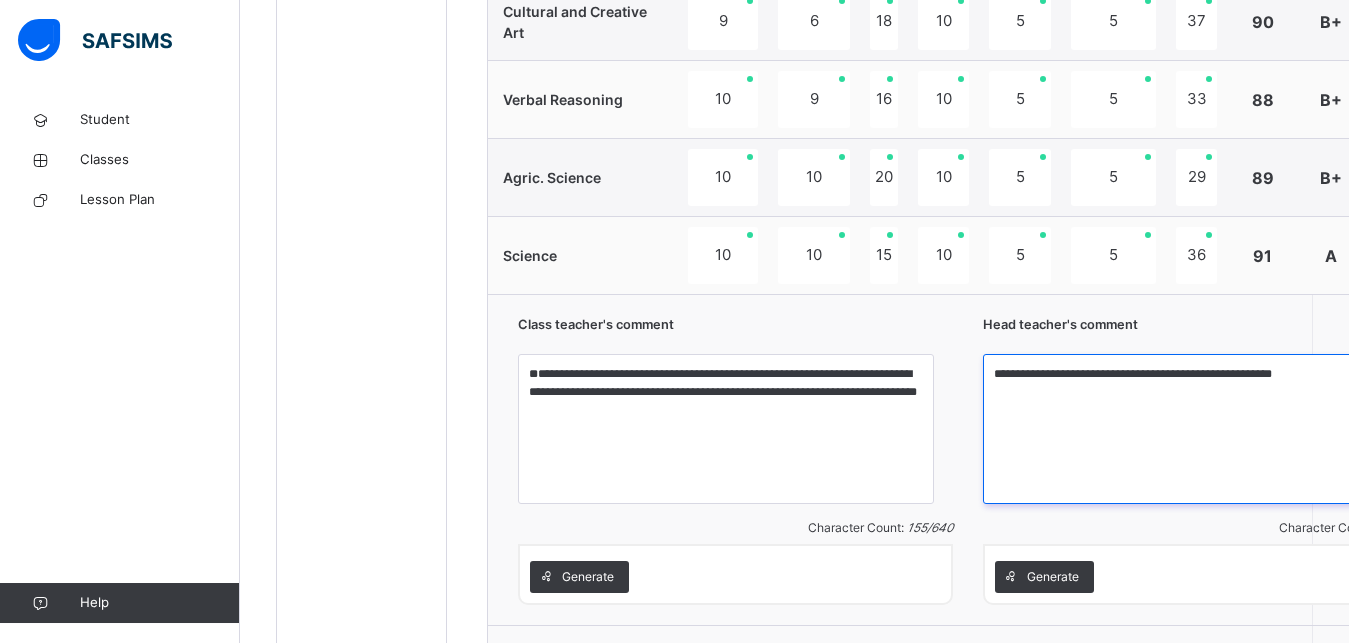 scroll, scrollTop: 1698, scrollLeft: 0, axis: vertical 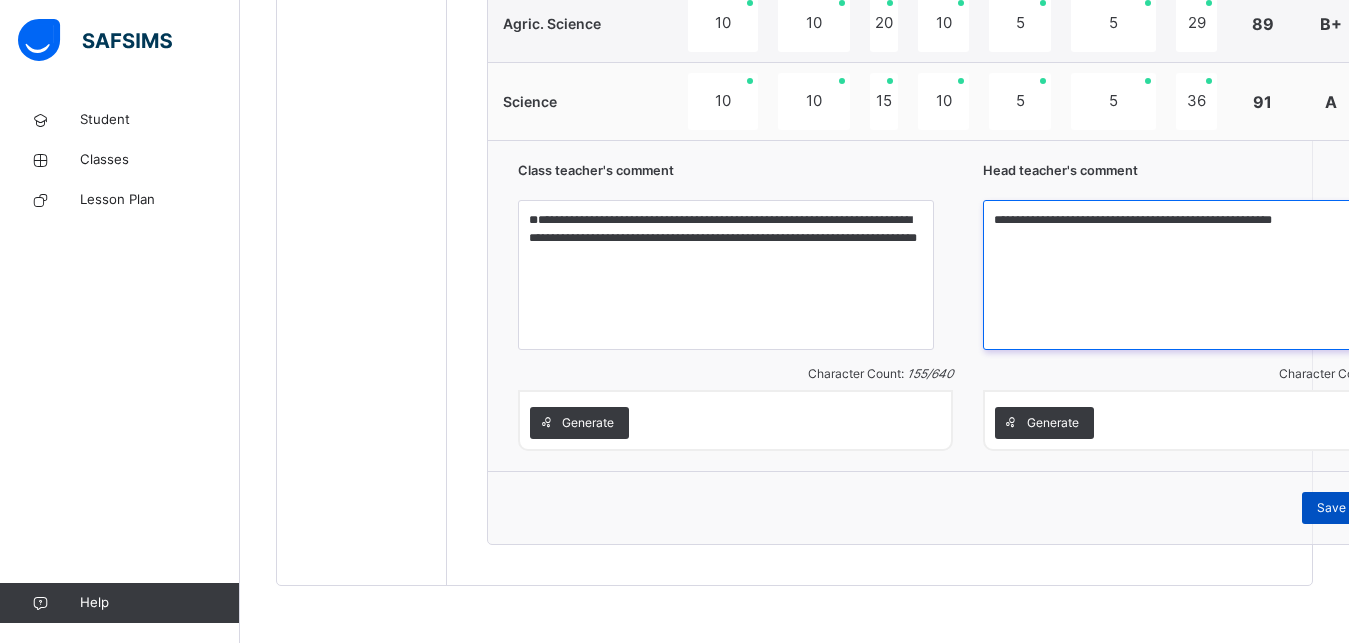type on "**********" 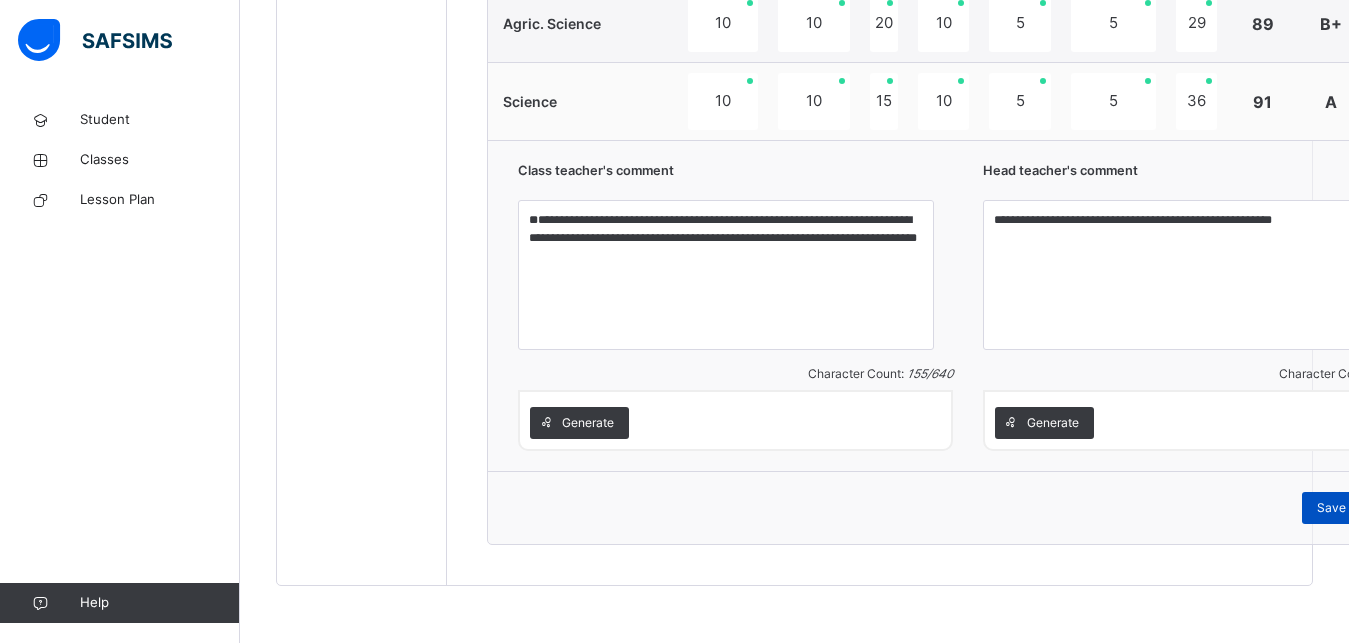 click on "Save Comment" at bounding box center [1360, 508] 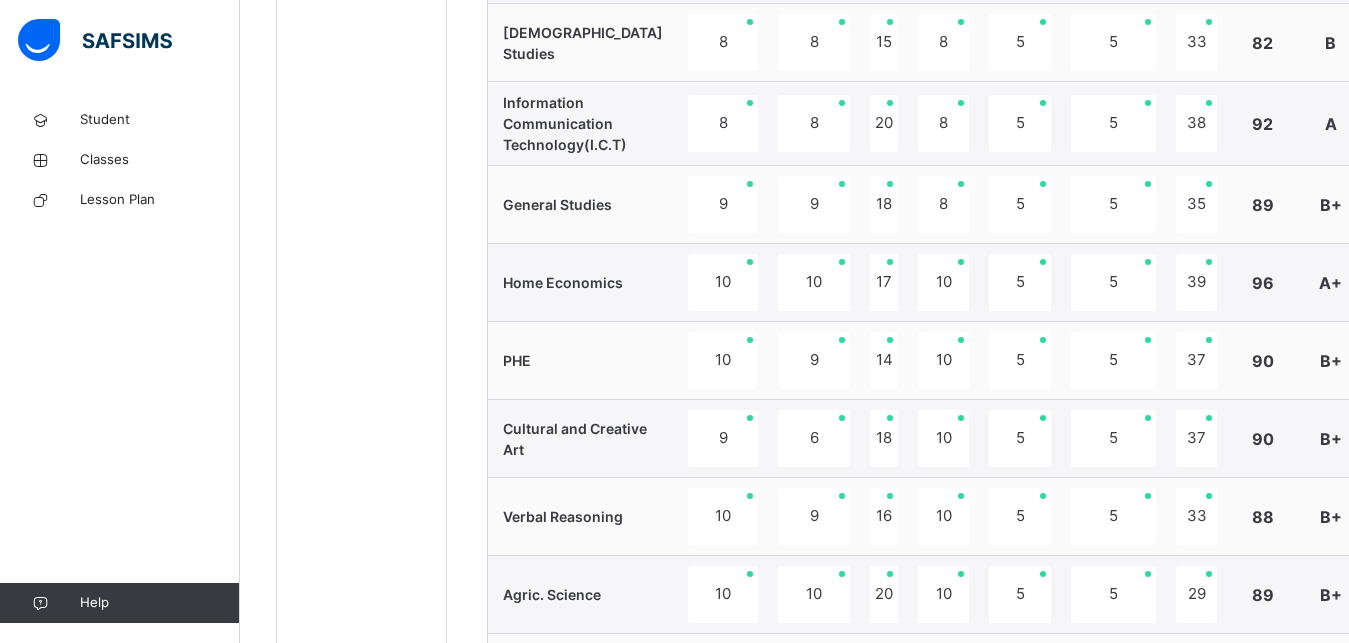scroll, scrollTop: 1104, scrollLeft: 0, axis: vertical 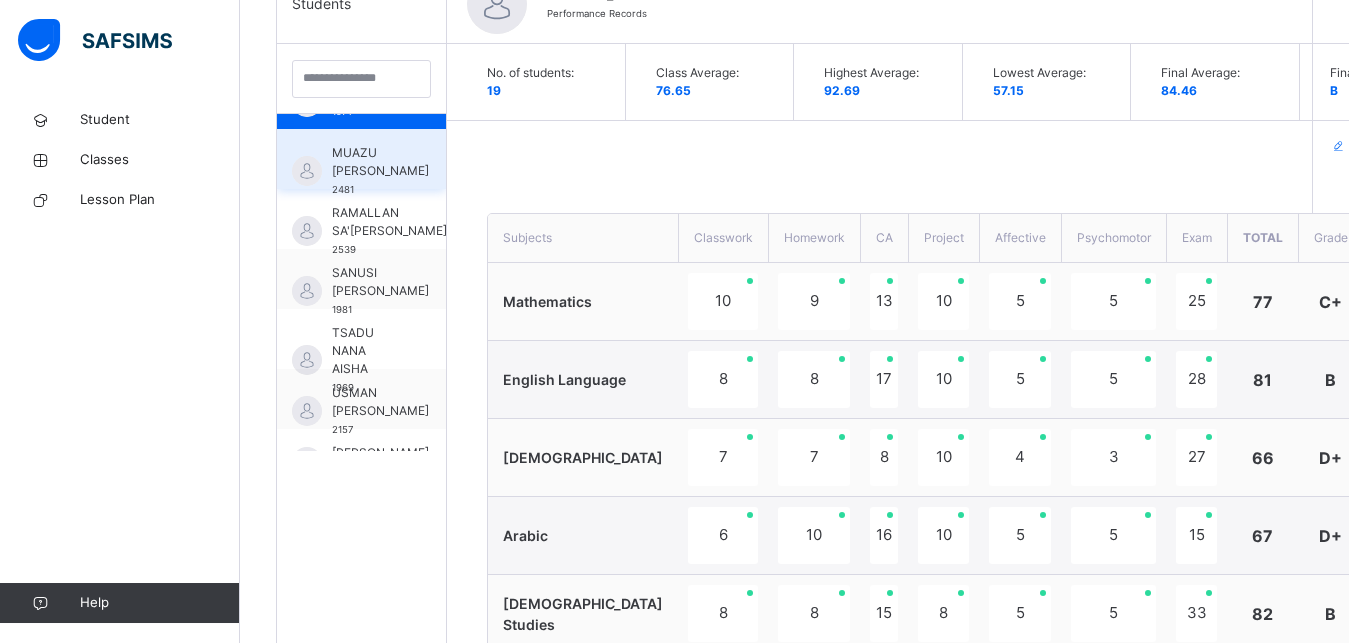 click on "MUAZU ABUBAKAR SIDDIQ UMAR" at bounding box center (380, 162) 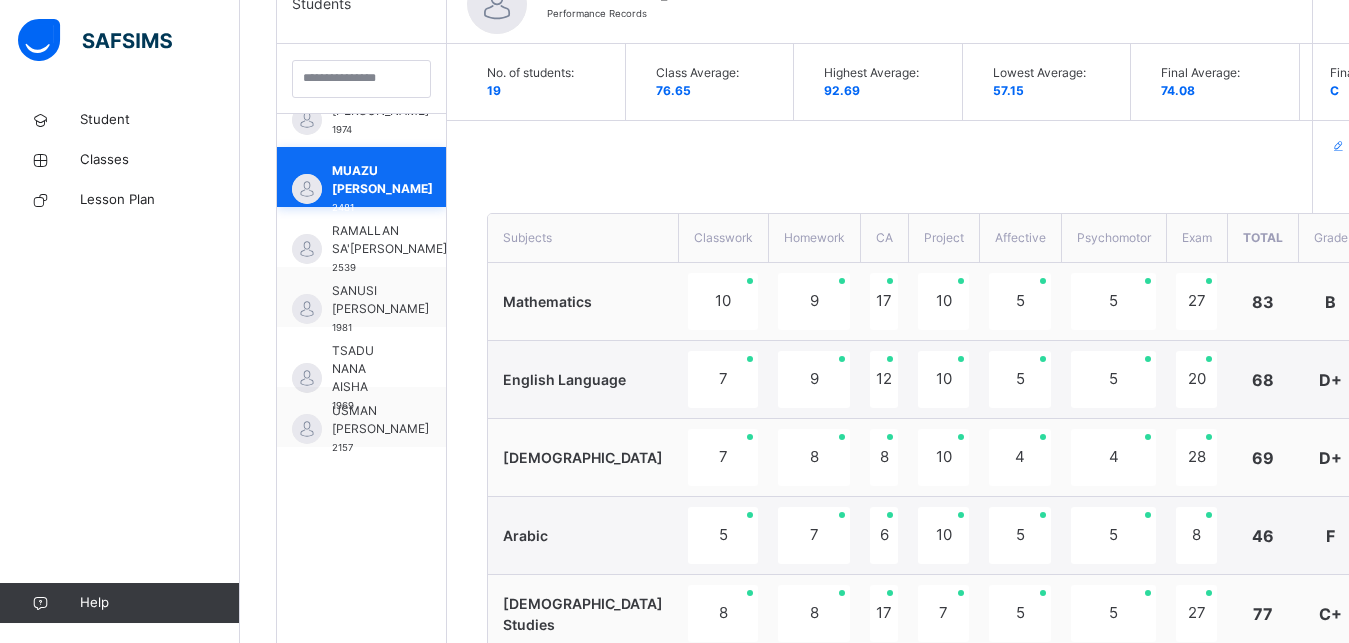 scroll, scrollTop: 765, scrollLeft: 0, axis: vertical 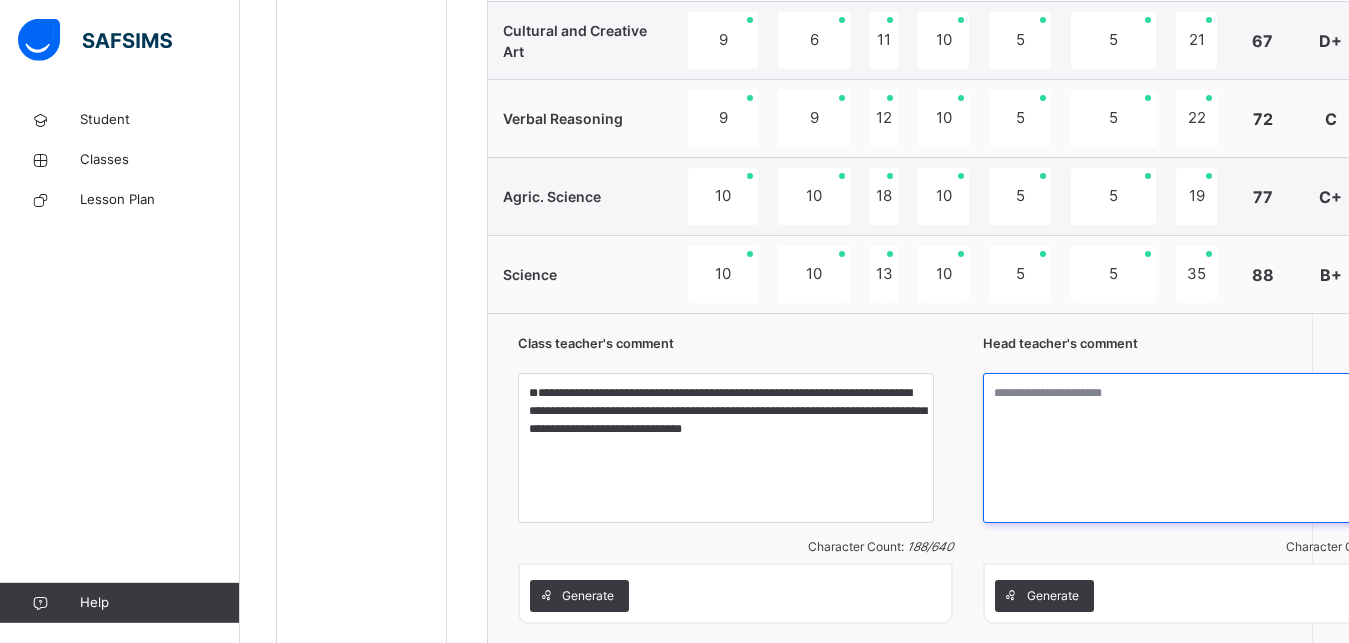 click at bounding box center (1200, 448) 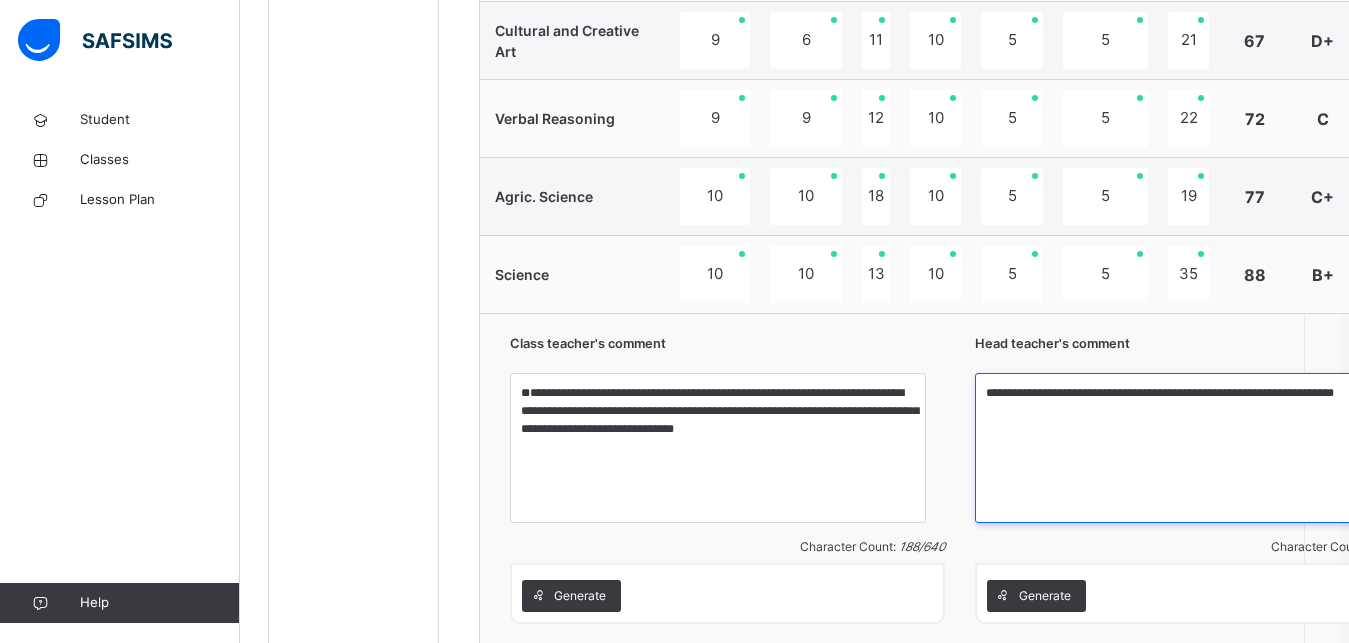 scroll, scrollTop: 1525, scrollLeft: 11, axis: both 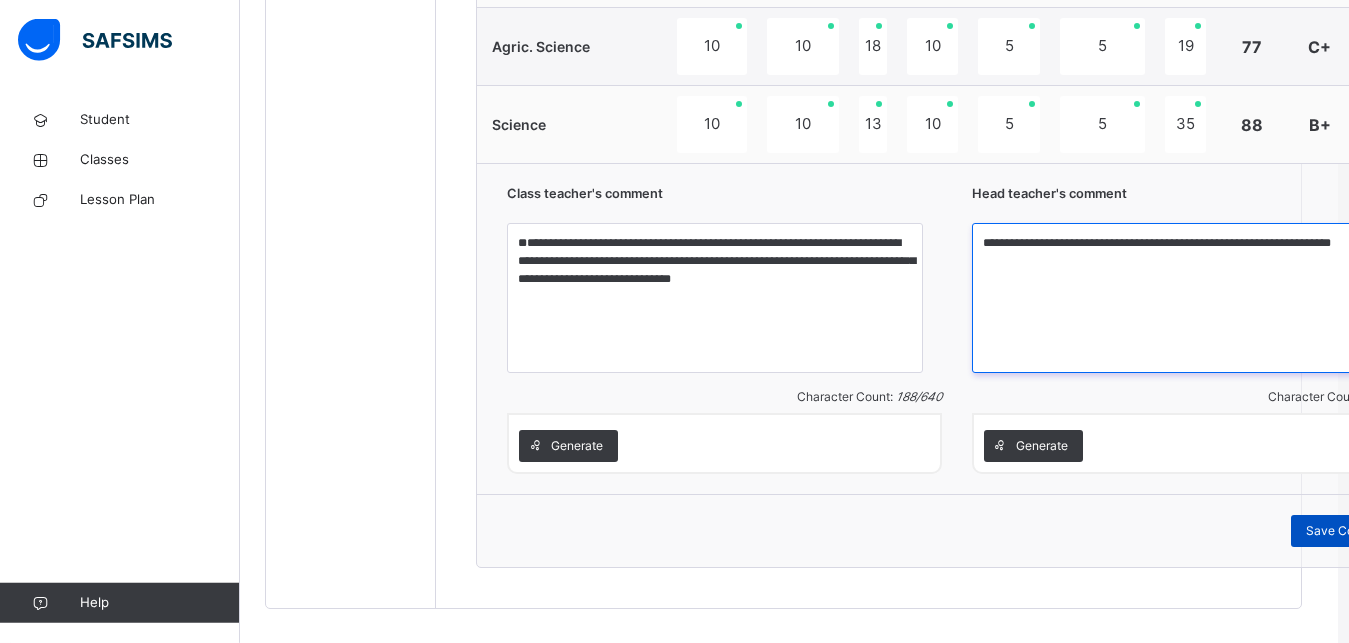 type on "**********" 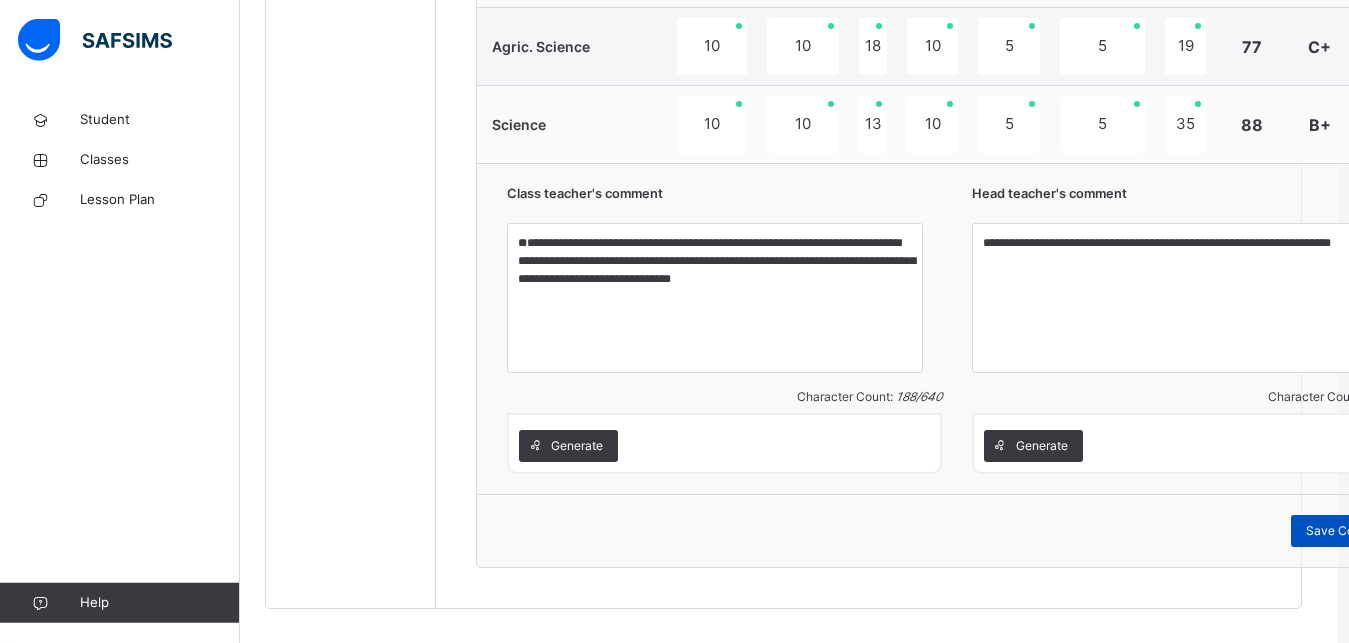 click on "Save Comment" at bounding box center (1349, 531) 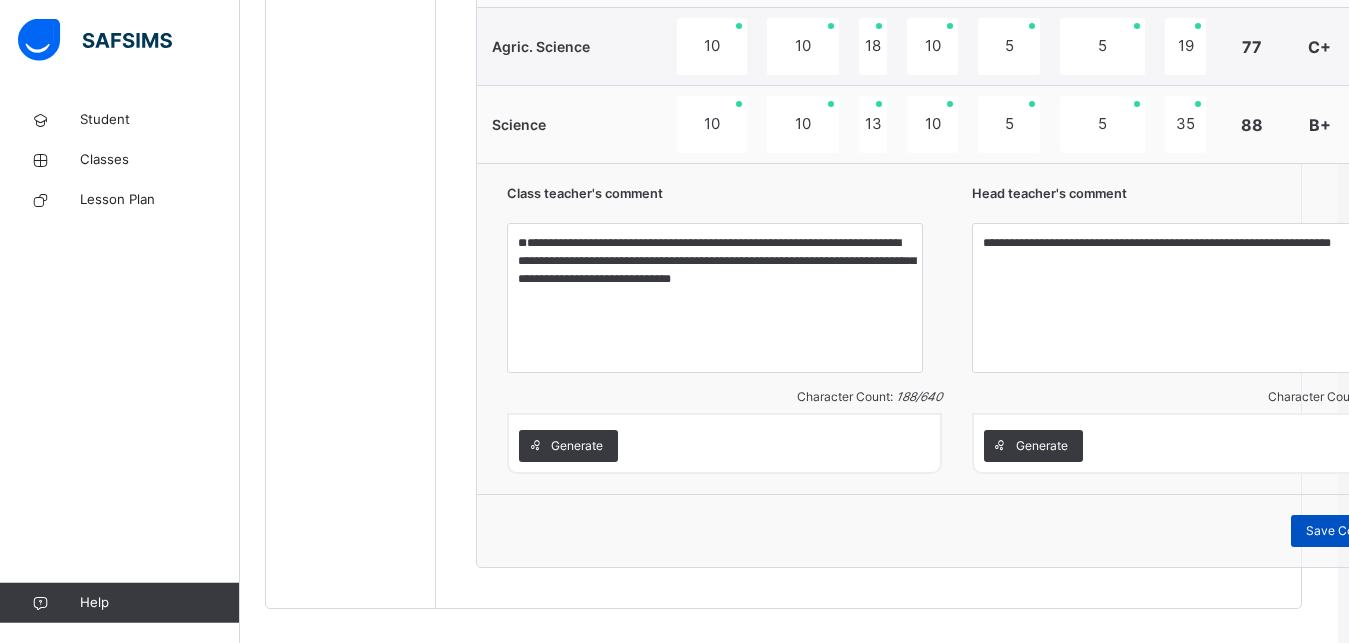 click on "Save Comment" at bounding box center [1349, 531] 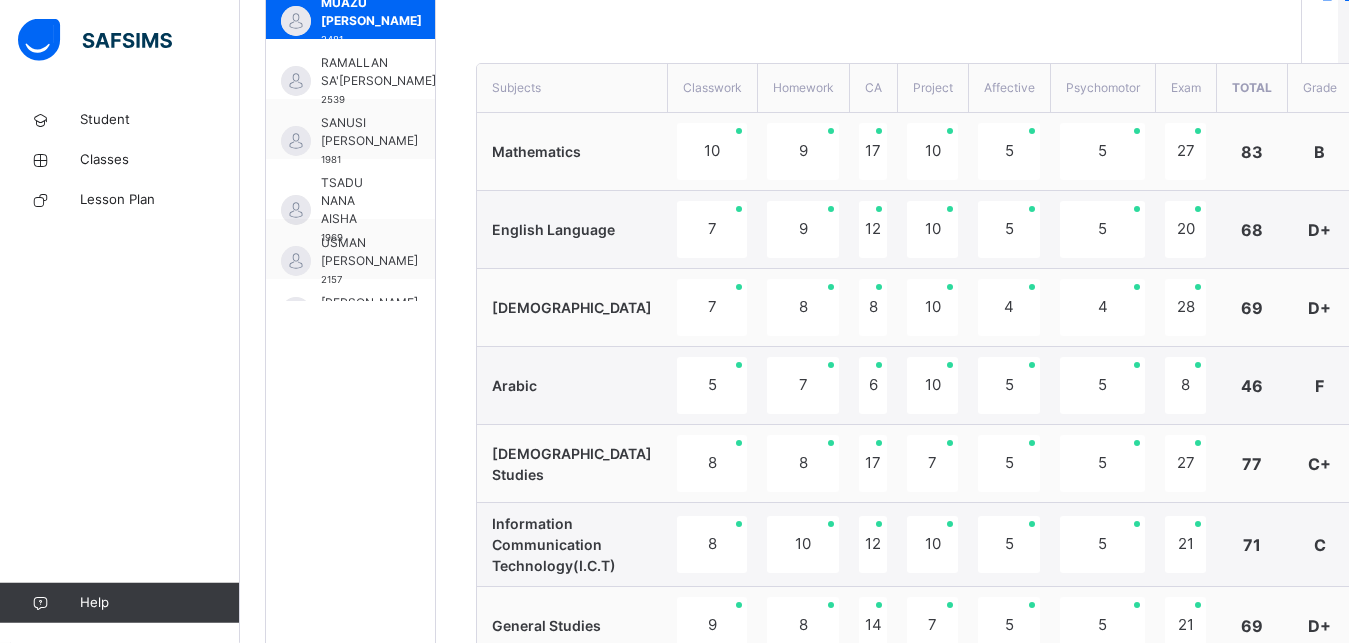 scroll, scrollTop: 655, scrollLeft: 11, axis: both 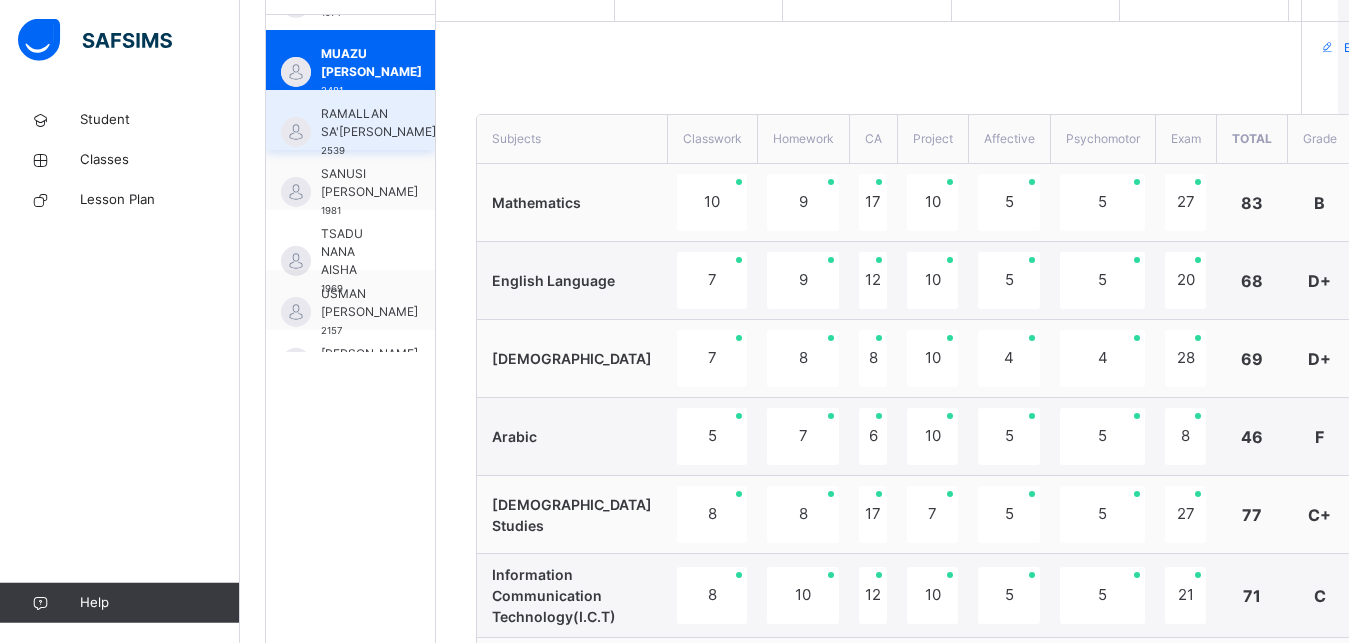 click on "RAMALLAN SA'ADAH" at bounding box center [378, 123] 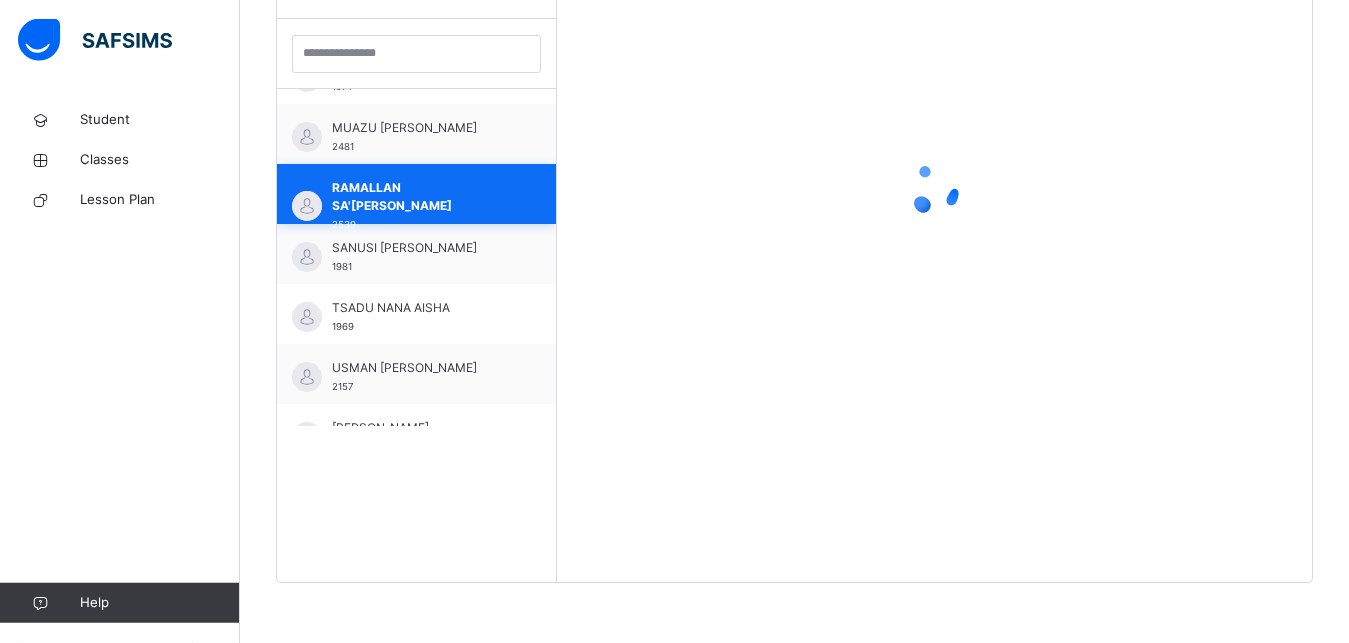scroll, scrollTop: 581, scrollLeft: 11, axis: both 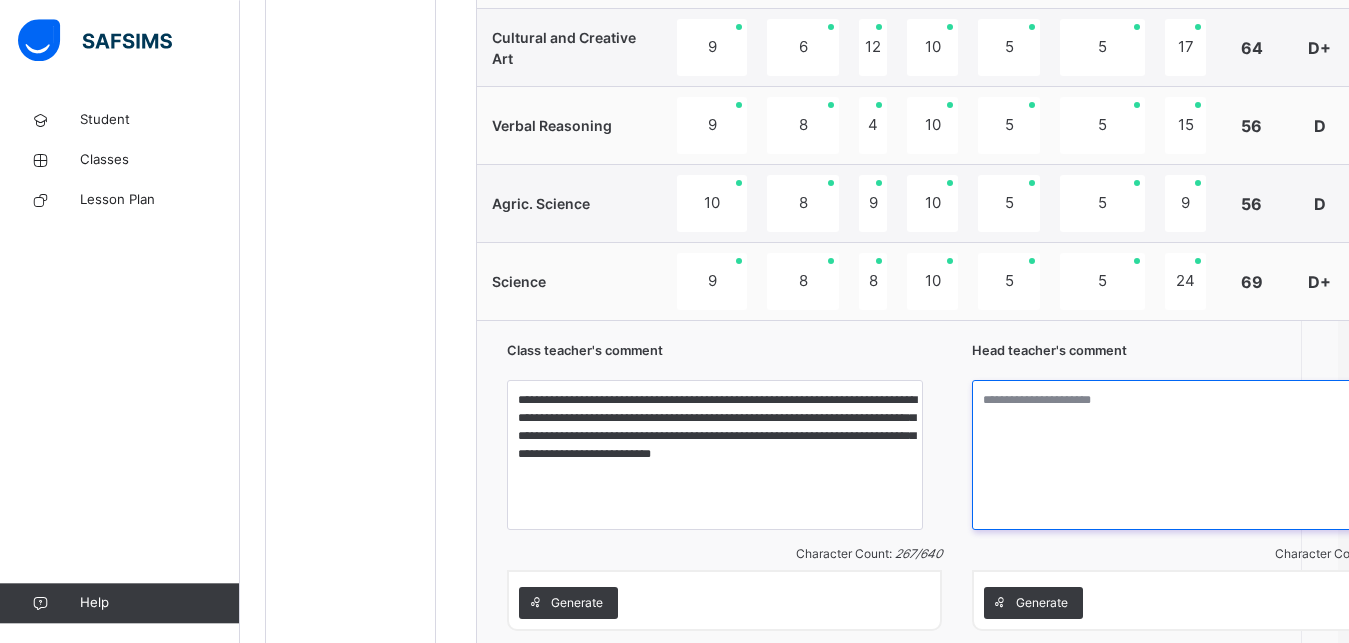 click at bounding box center (1189, 455) 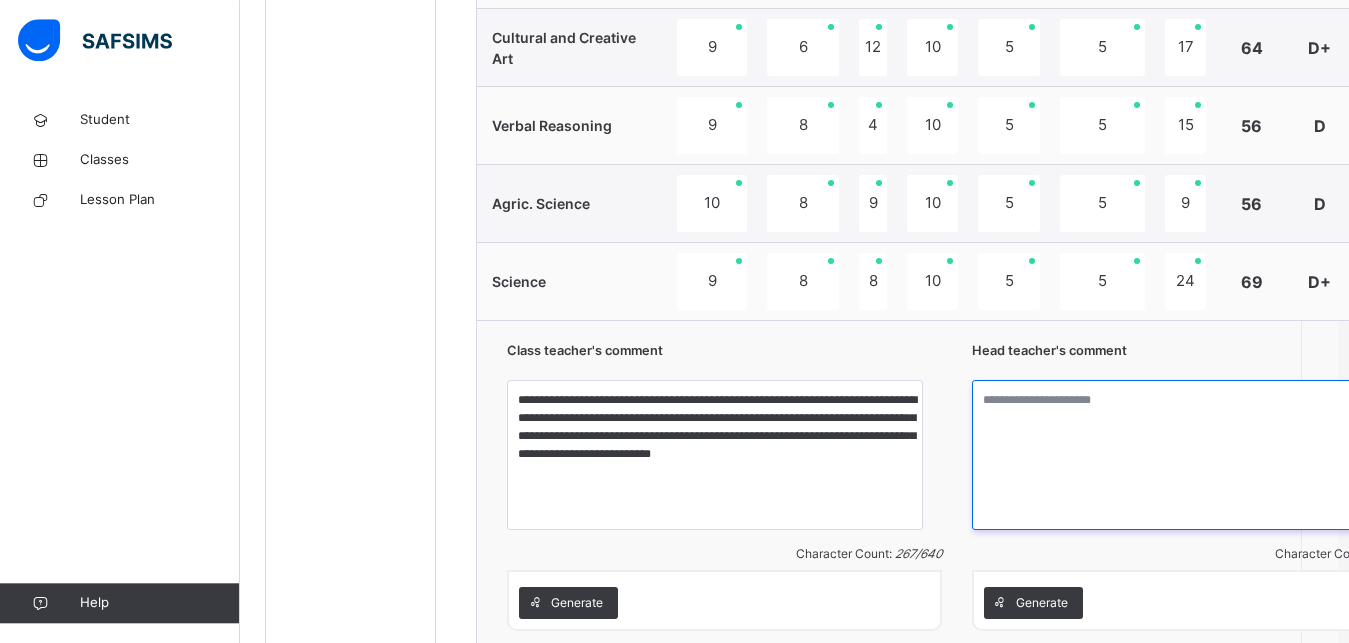 paste on "**********" 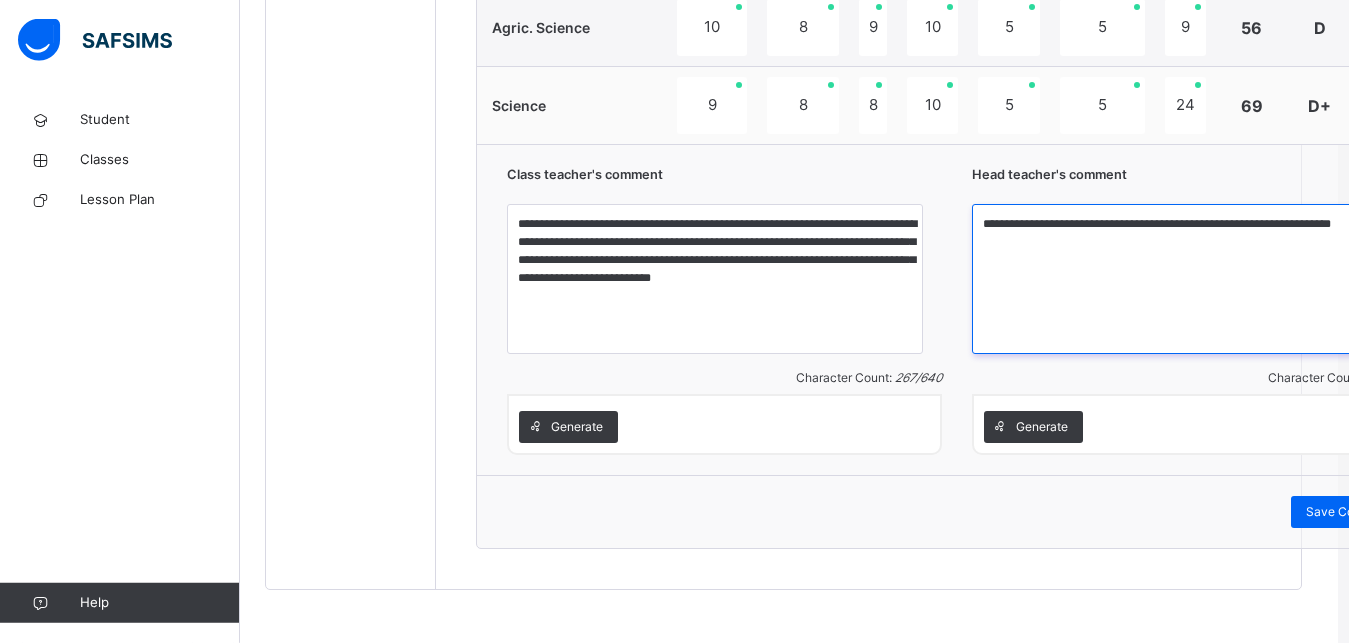 scroll, scrollTop: 1698, scrollLeft: 11, axis: both 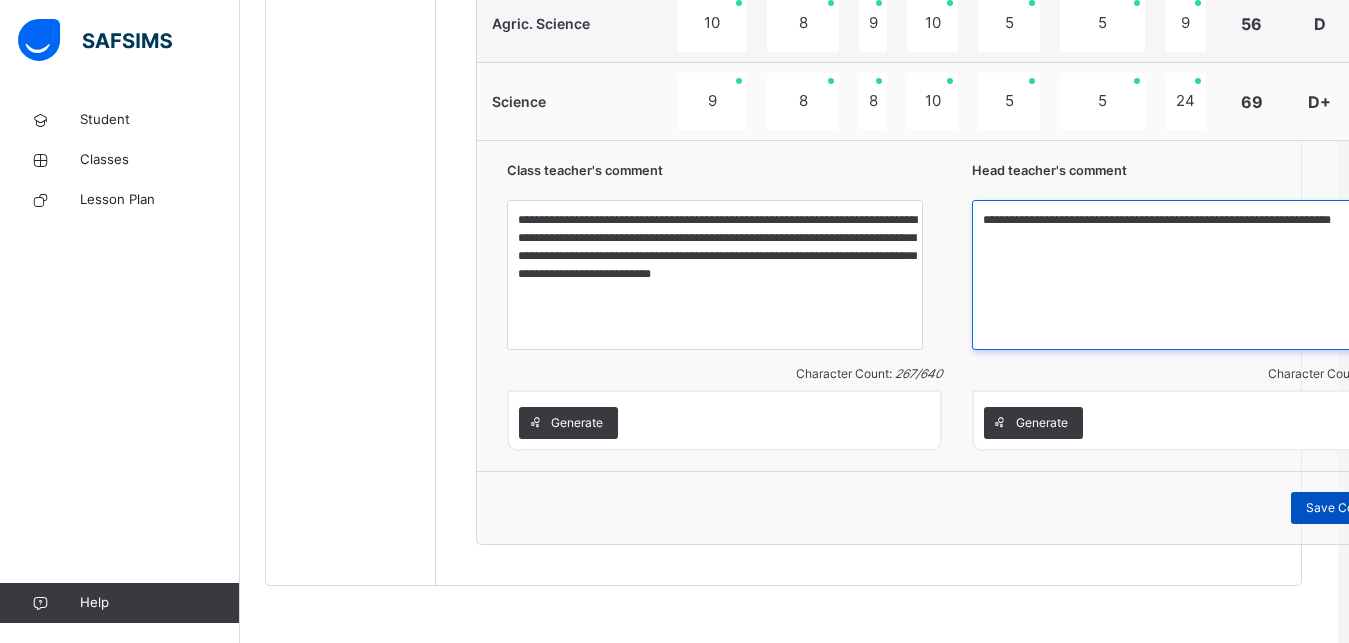 type on "**********" 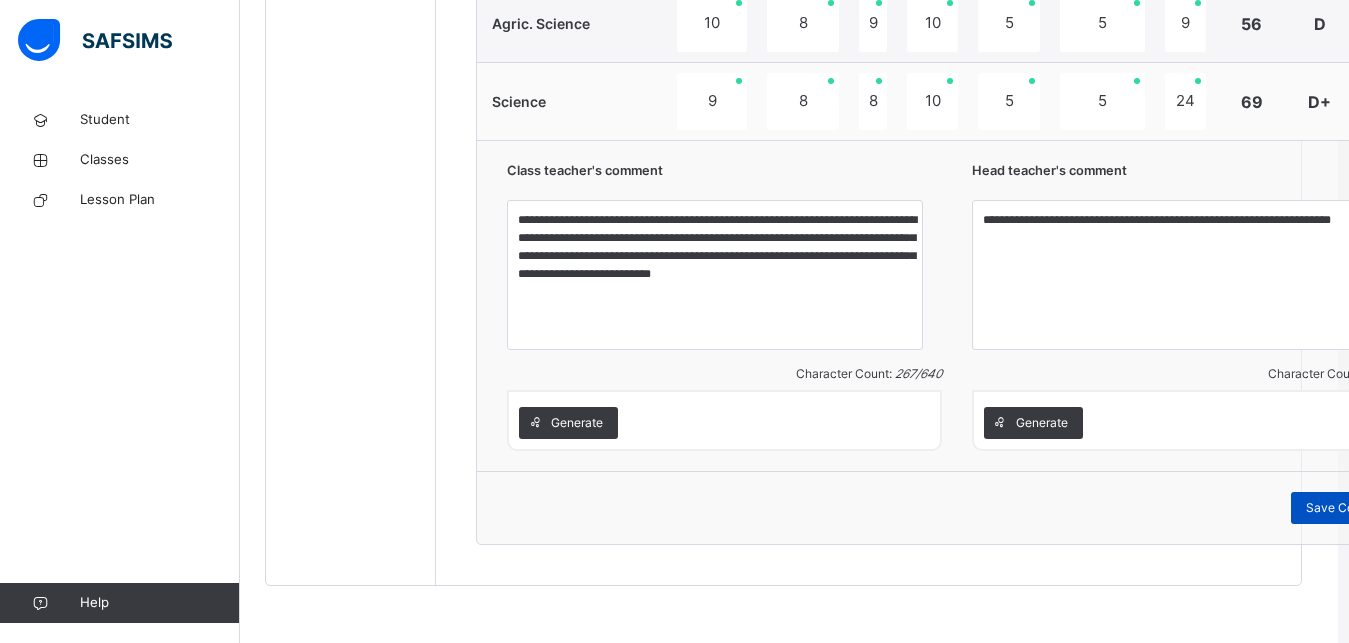 click on "Save Comment" at bounding box center (1349, 508) 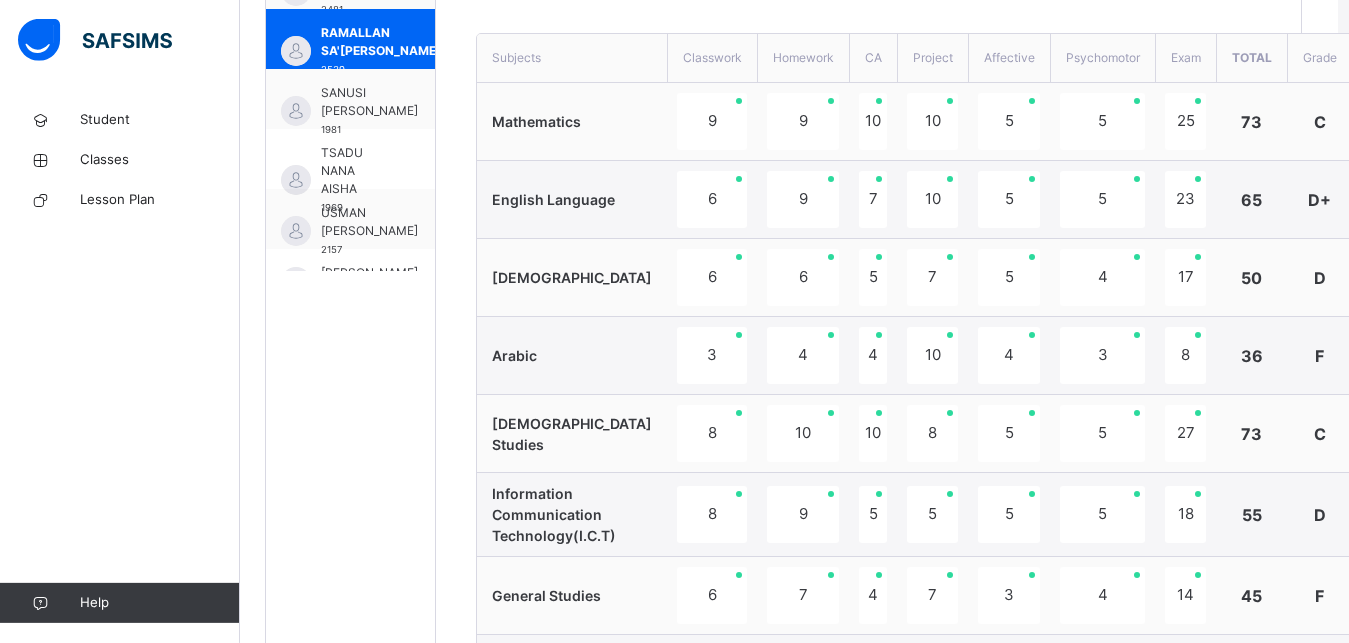 scroll, scrollTop: 729, scrollLeft: 11, axis: both 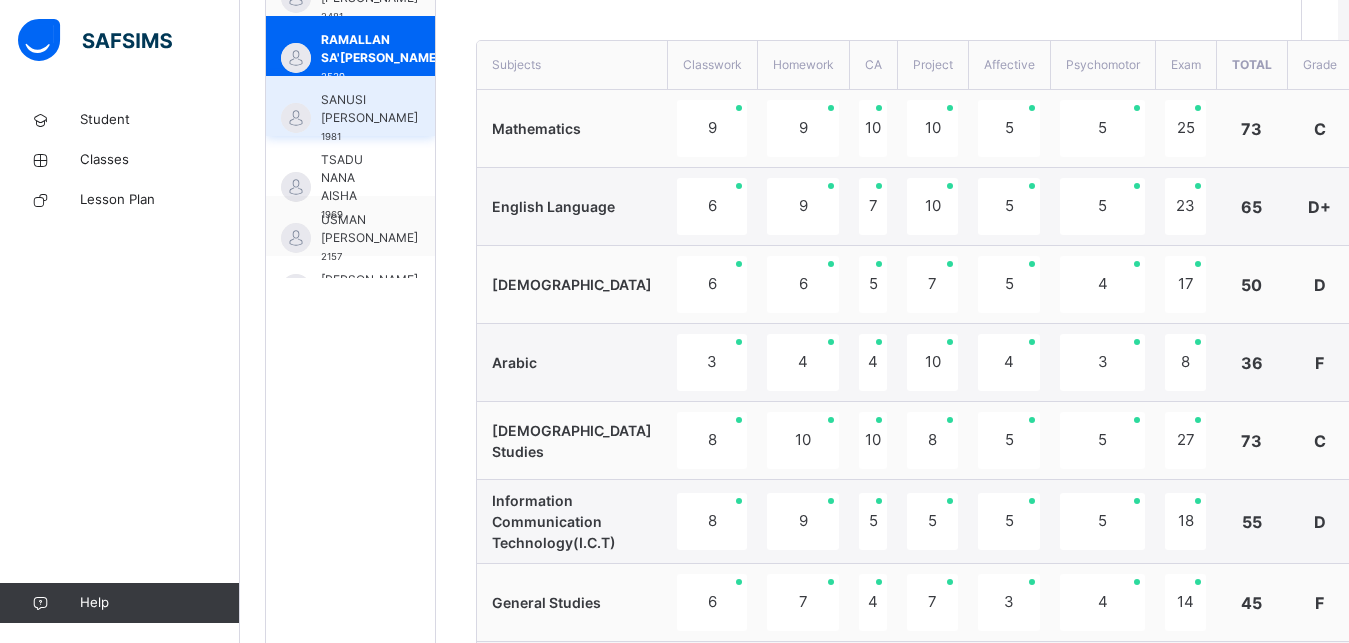 click on "SANUSI HAFSAT ABUBAKAR" at bounding box center [369, 109] 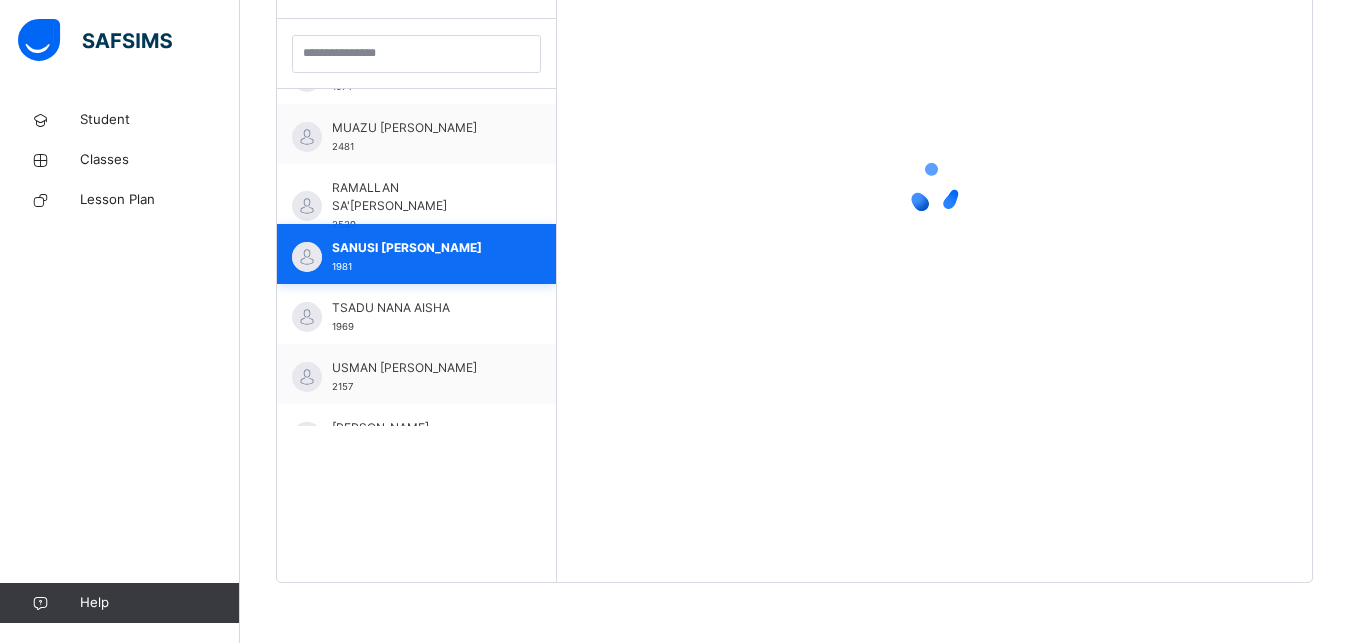 scroll, scrollTop: 581, scrollLeft: 11, axis: both 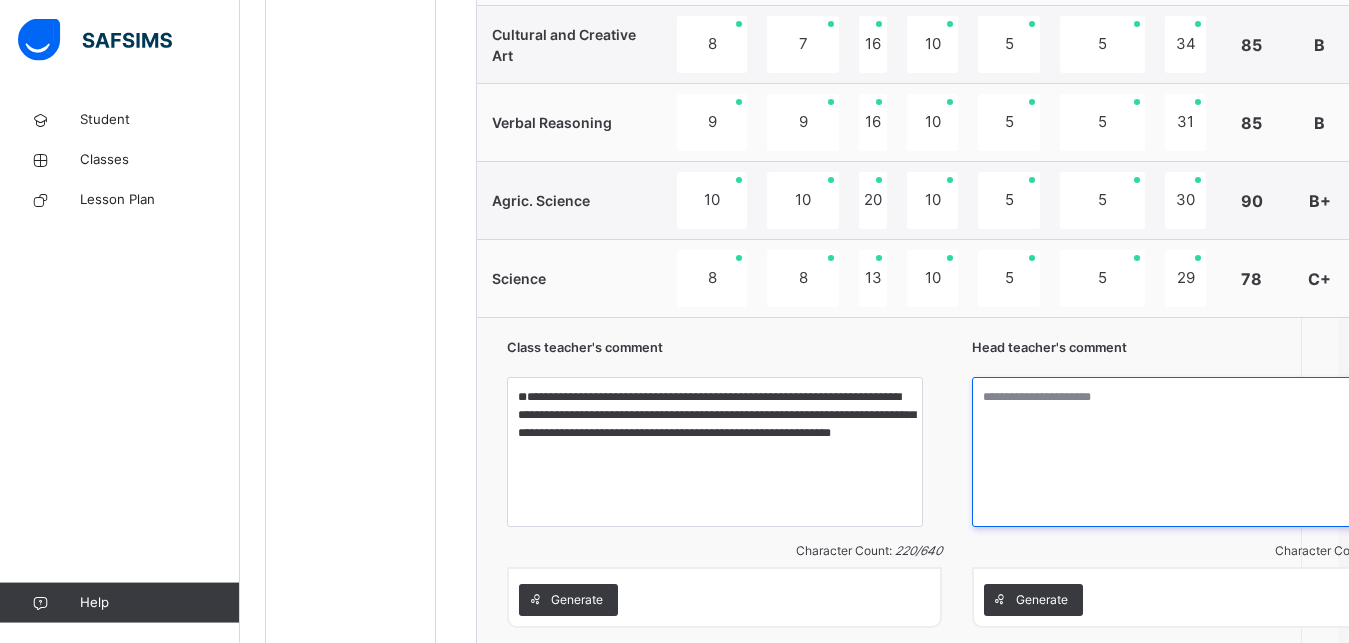 click at bounding box center (1189, 452) 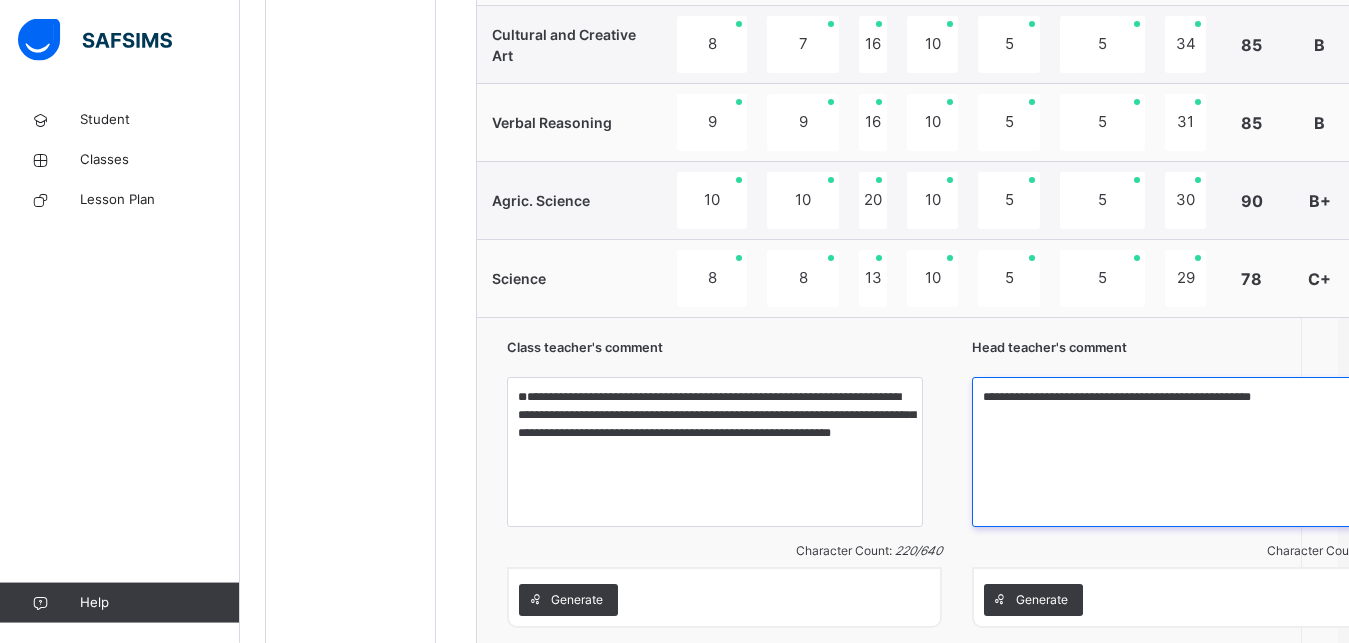 click on "**********" at bounding box center [1180, 452] 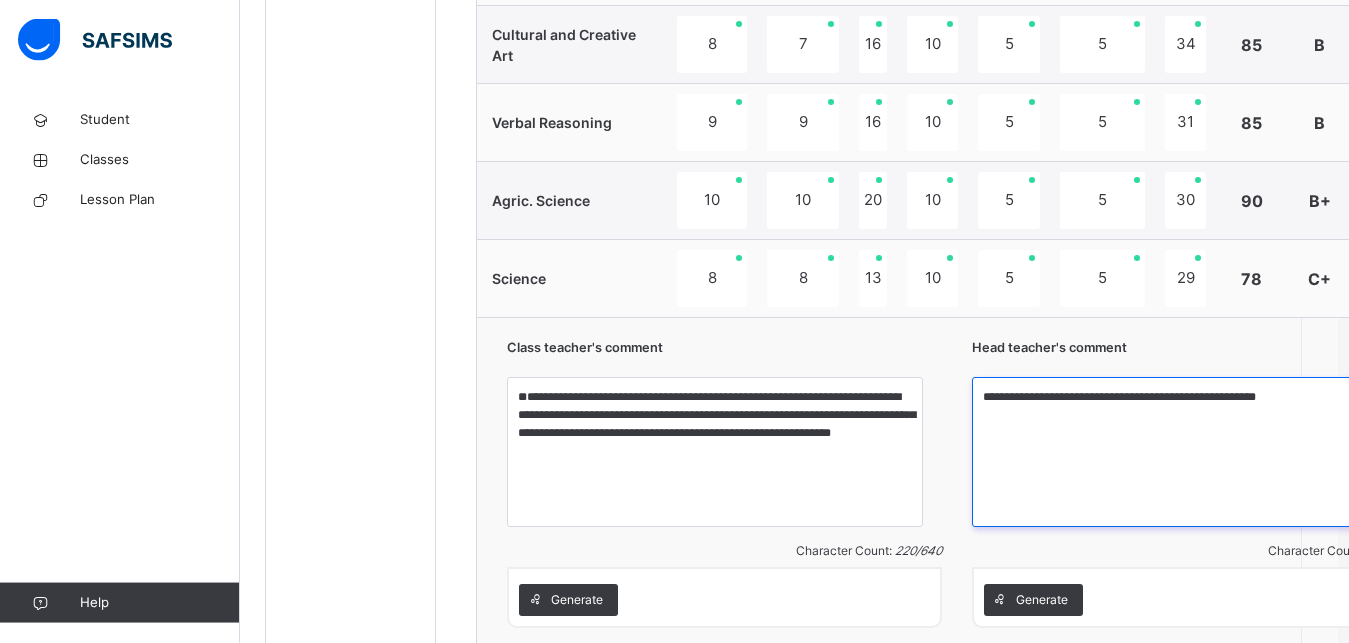 click on "**********" at bounding box center (1180, 452) 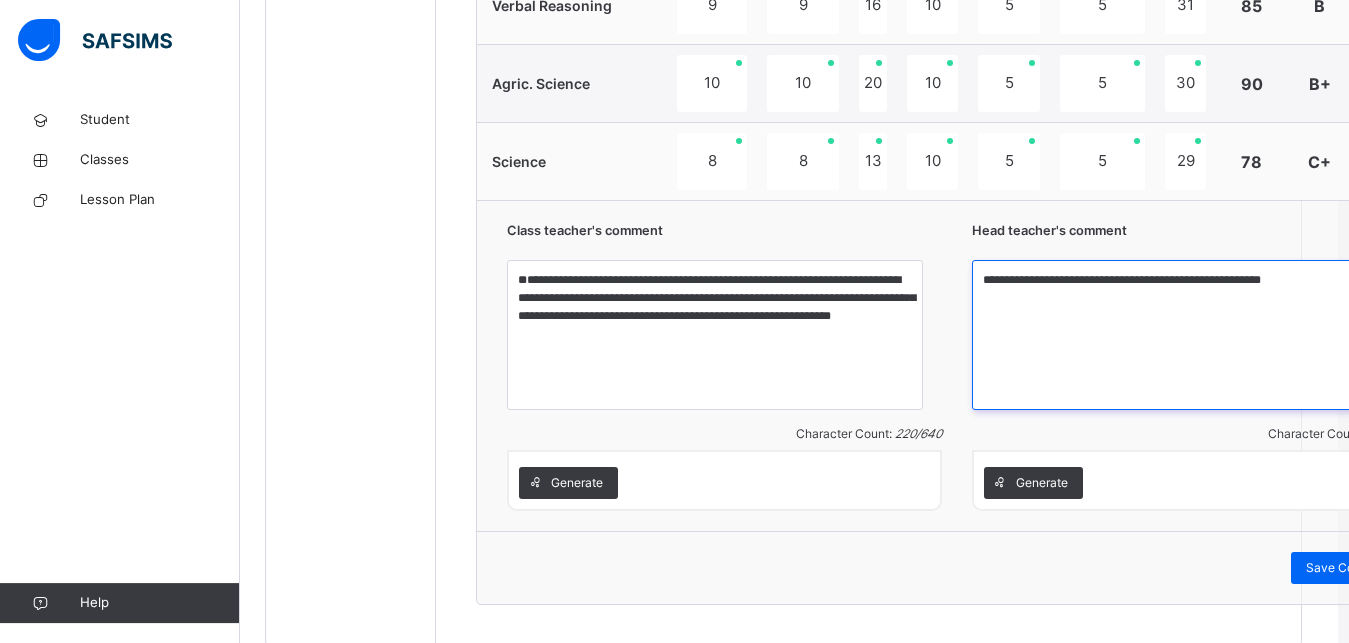 scroll, scrollTop: 1642, scrollLeft: 11, axis: both 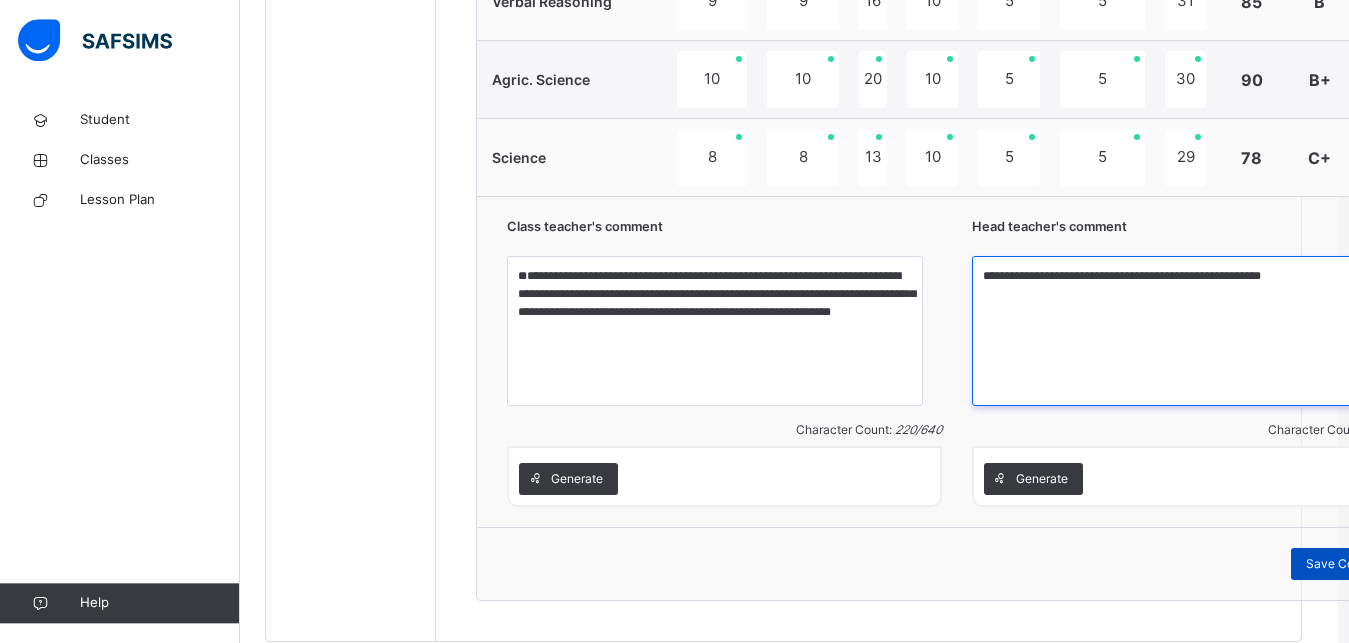 type on "**********" 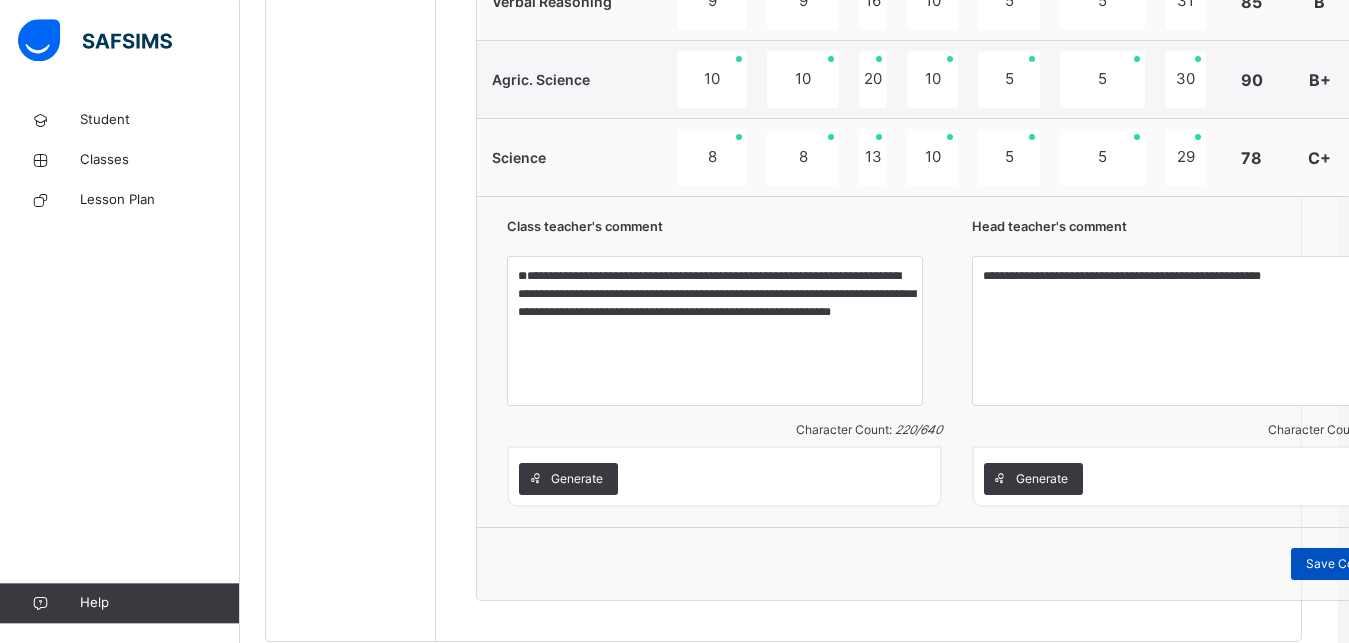 click on "Save Comment" at bounding box center (1349, 564) 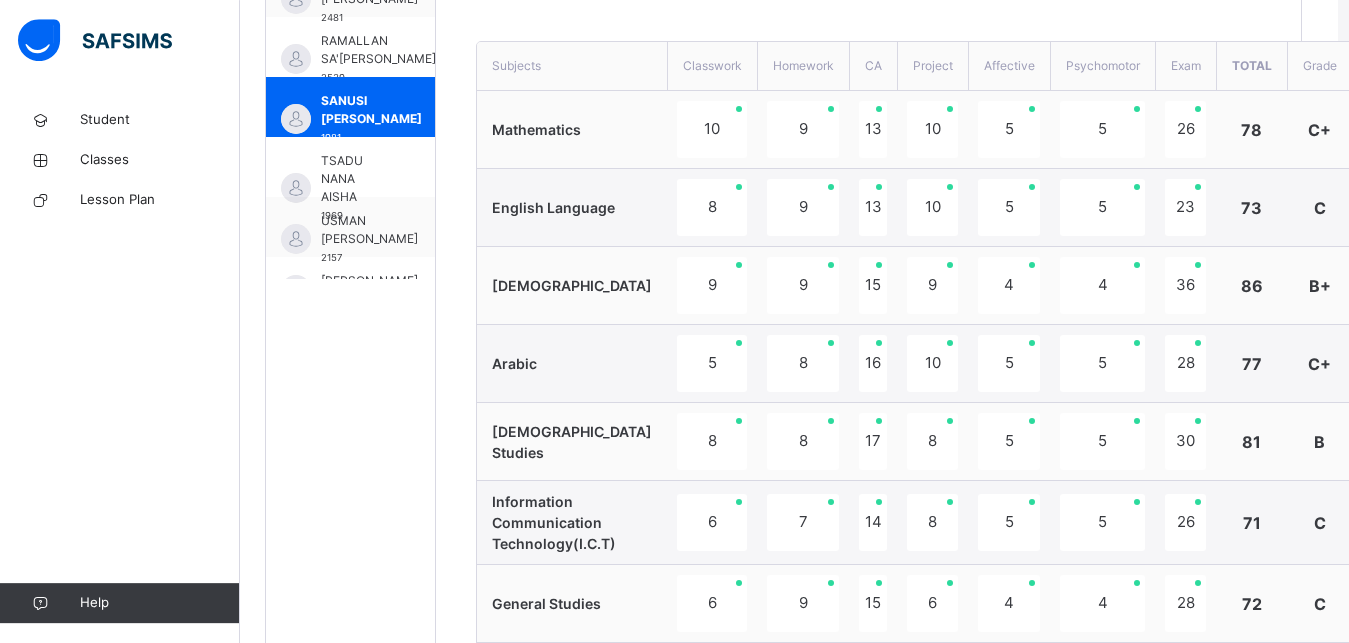scroll, scrollTop: 724, scrollLeft: 11, axis: both 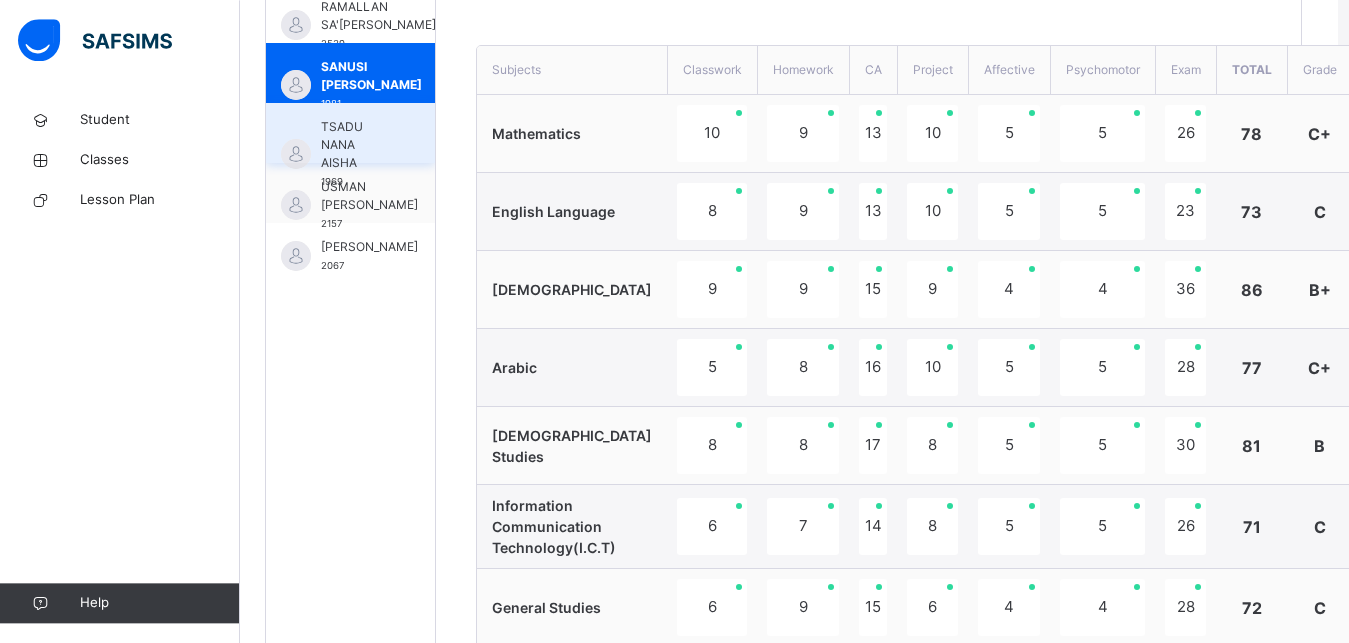 click on "TSADU NANA AISHA" at bounding box center [355, 145] 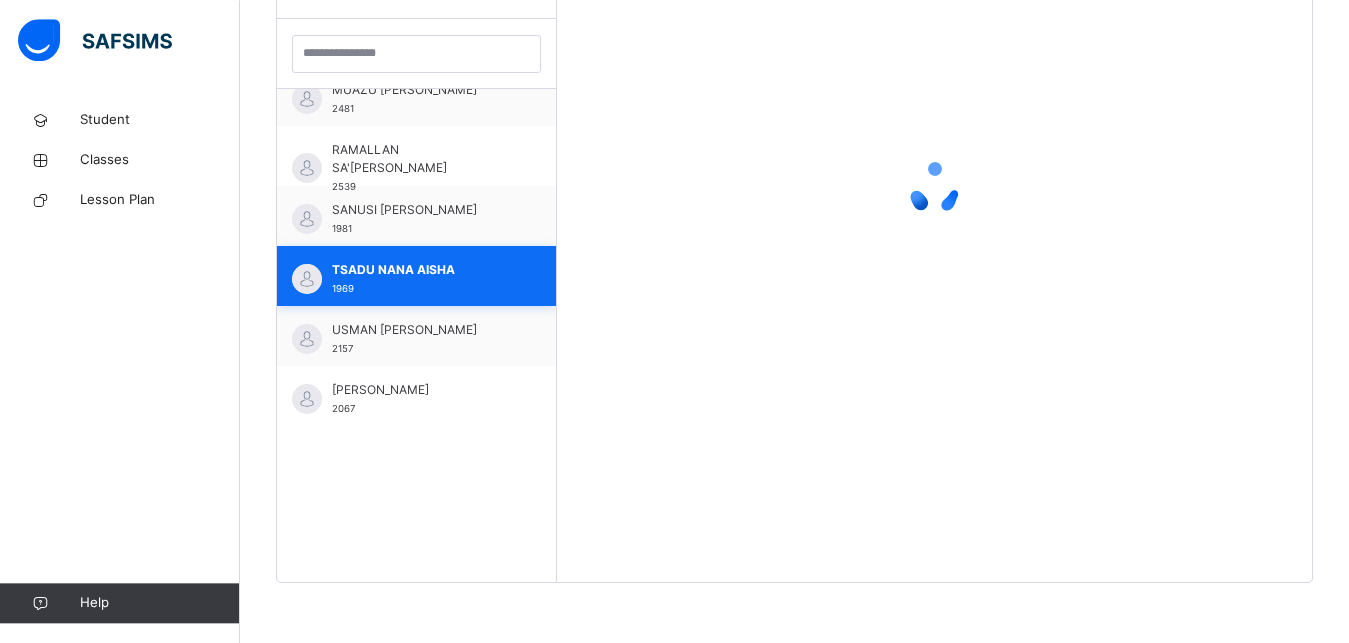 scroll, scrollTop: 581, scrollLeft: 11, axis: both 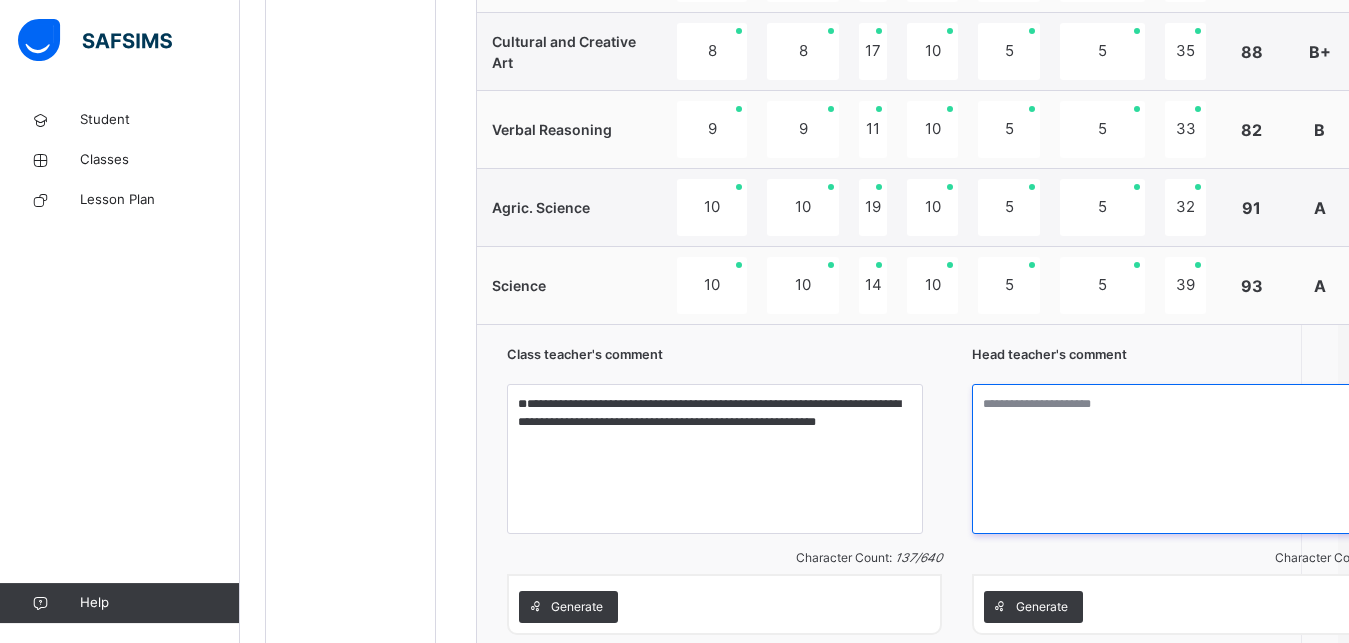 click at bounding box center [1189, 459] 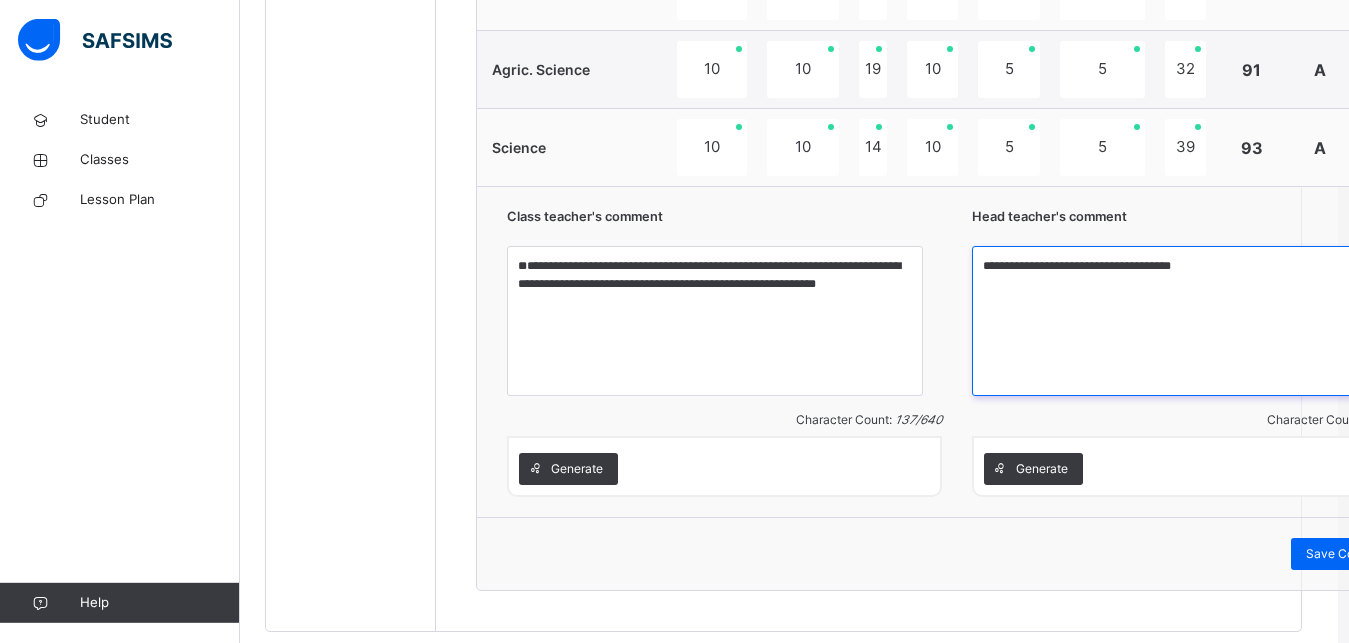 scroll, scrollTop: 1667, scrollLeft: 11, axis: both 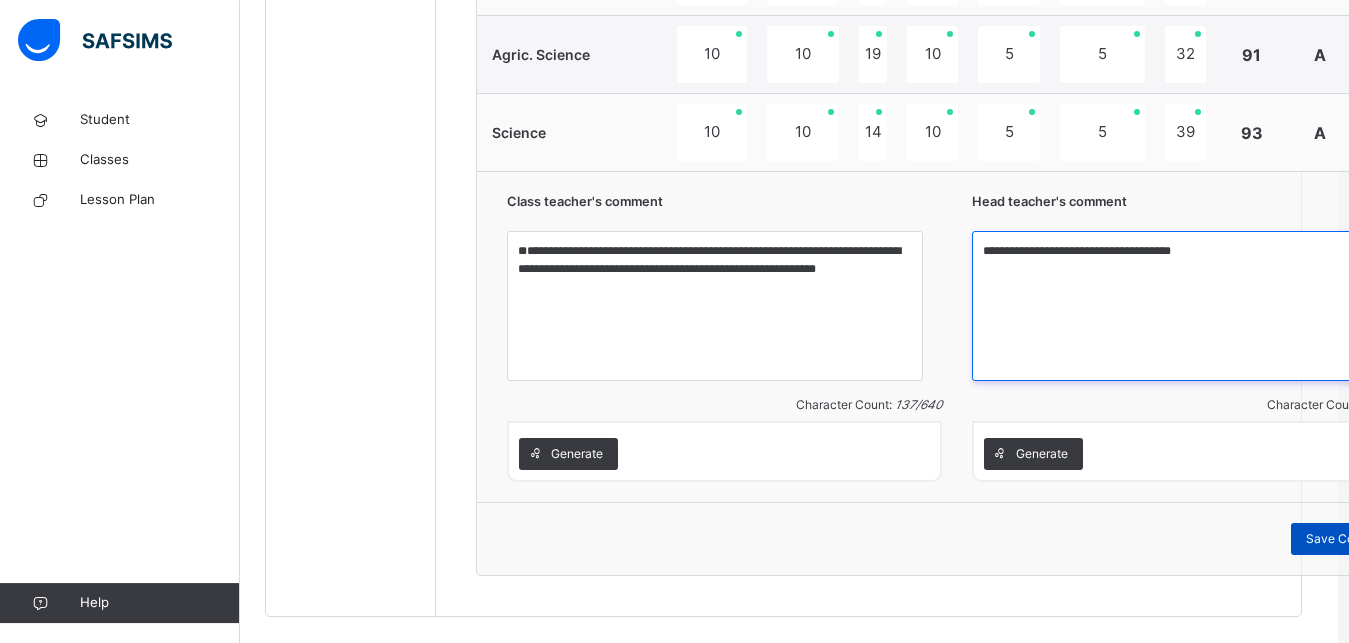 type on "**********" 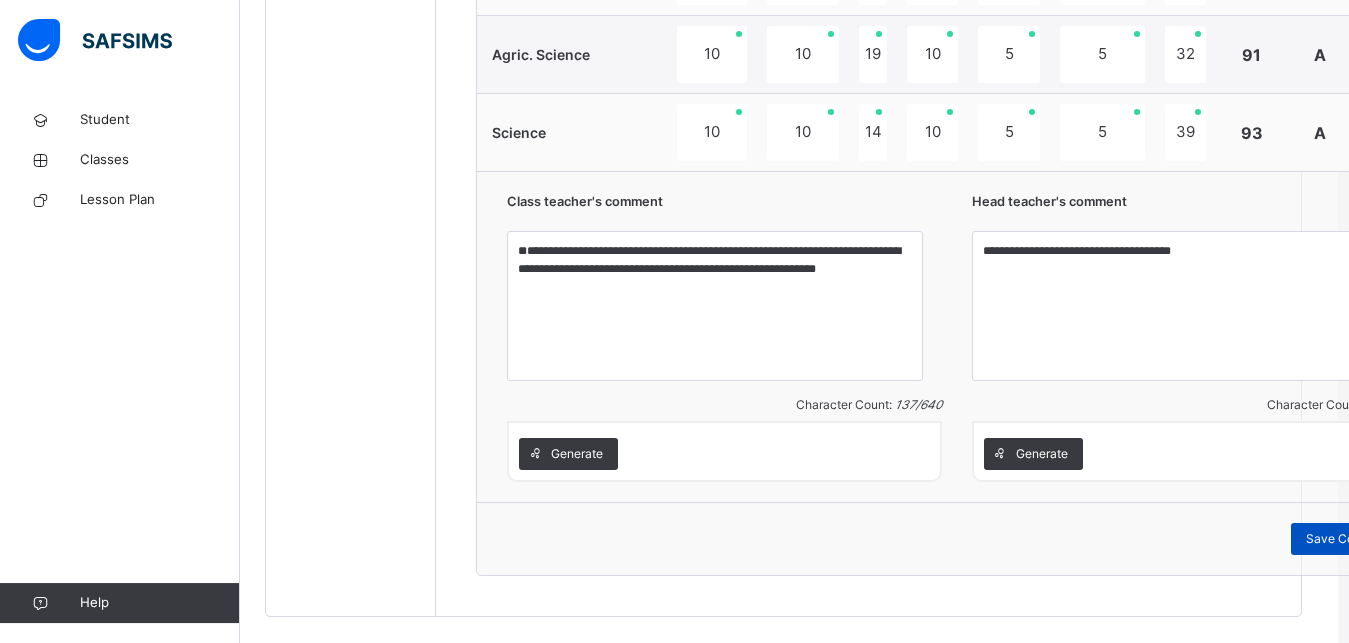 click on "Save Comment" at bounding box center [1349, 539] 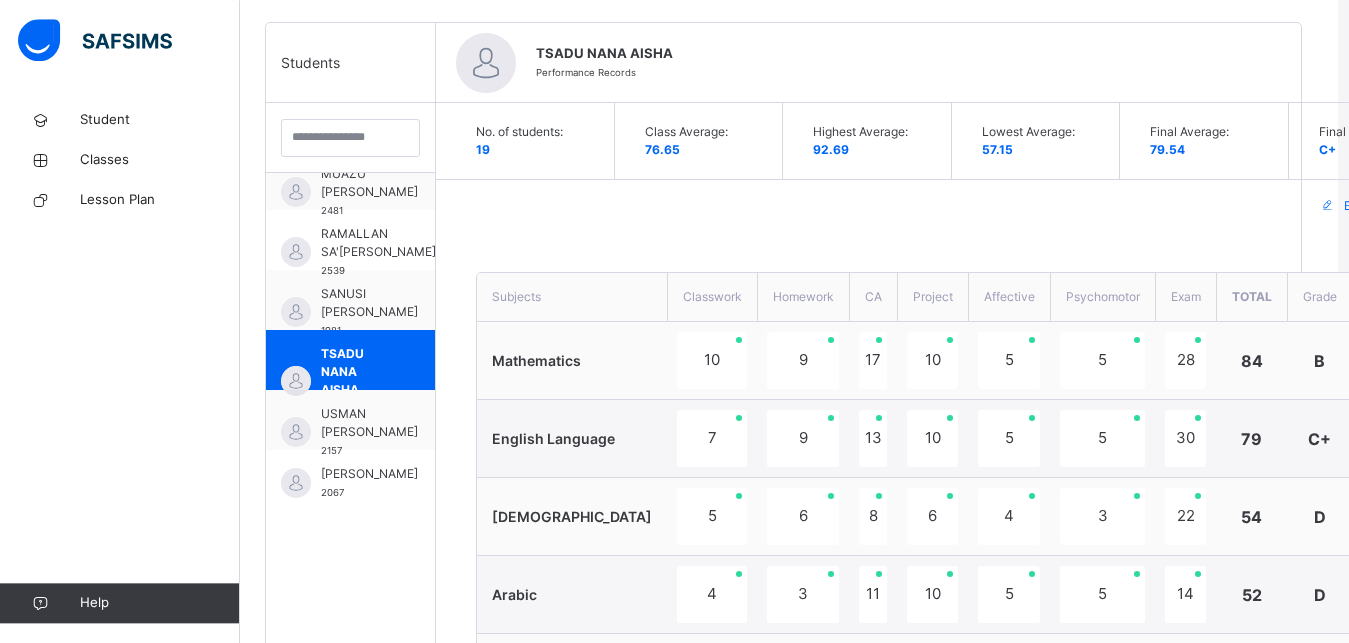 scroll, scrollTop: 494, scrollLeft: 11, axis: both 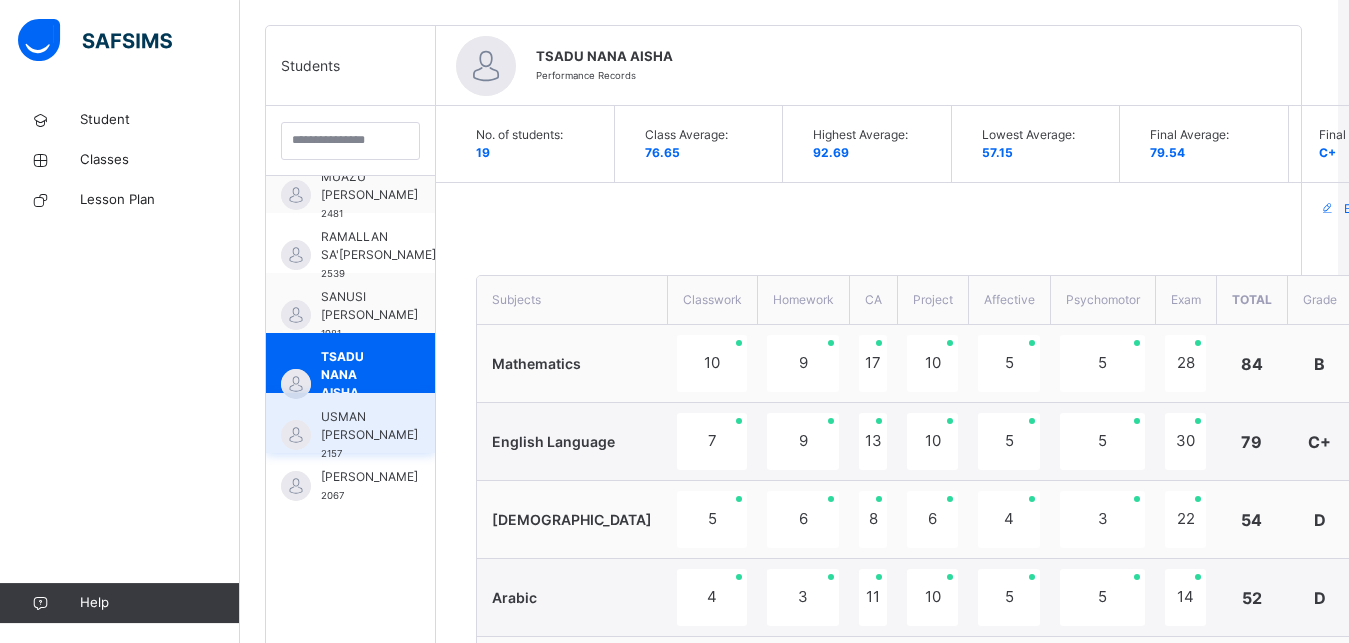 click on "USMAN AISHA ALIYU" at bounding box center [369, 426] 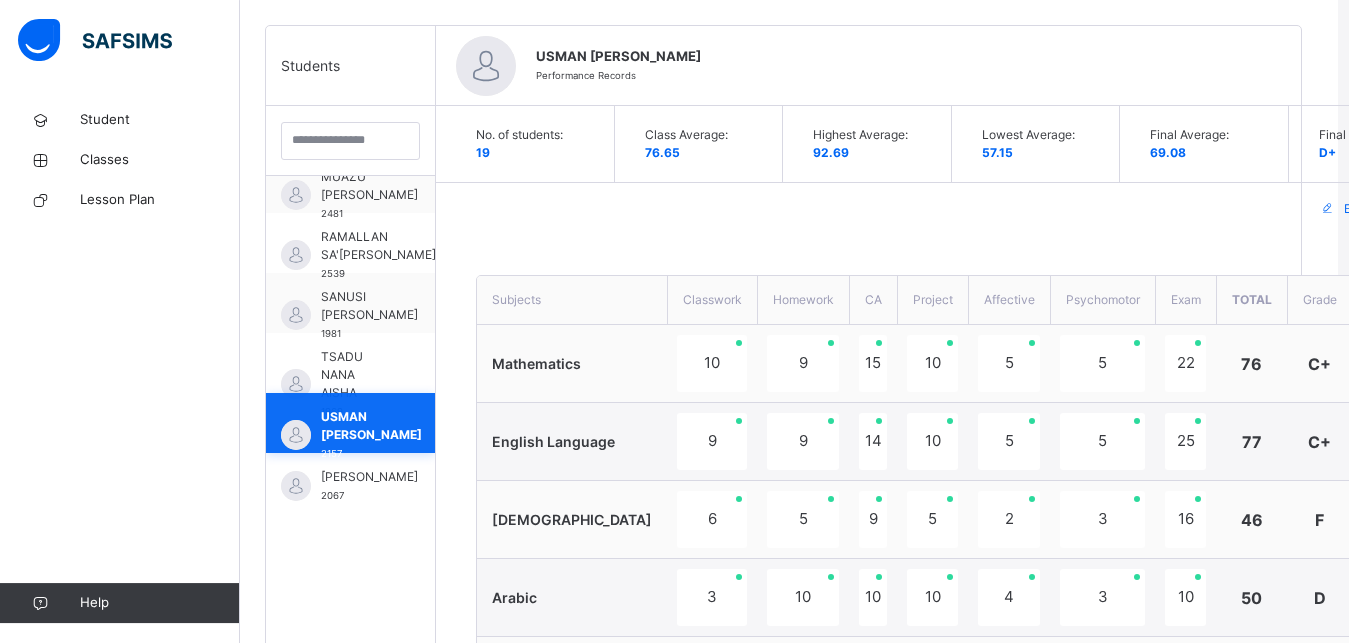 scroll, scrollTop: 830, scrollLeft: 0, axis: vertical 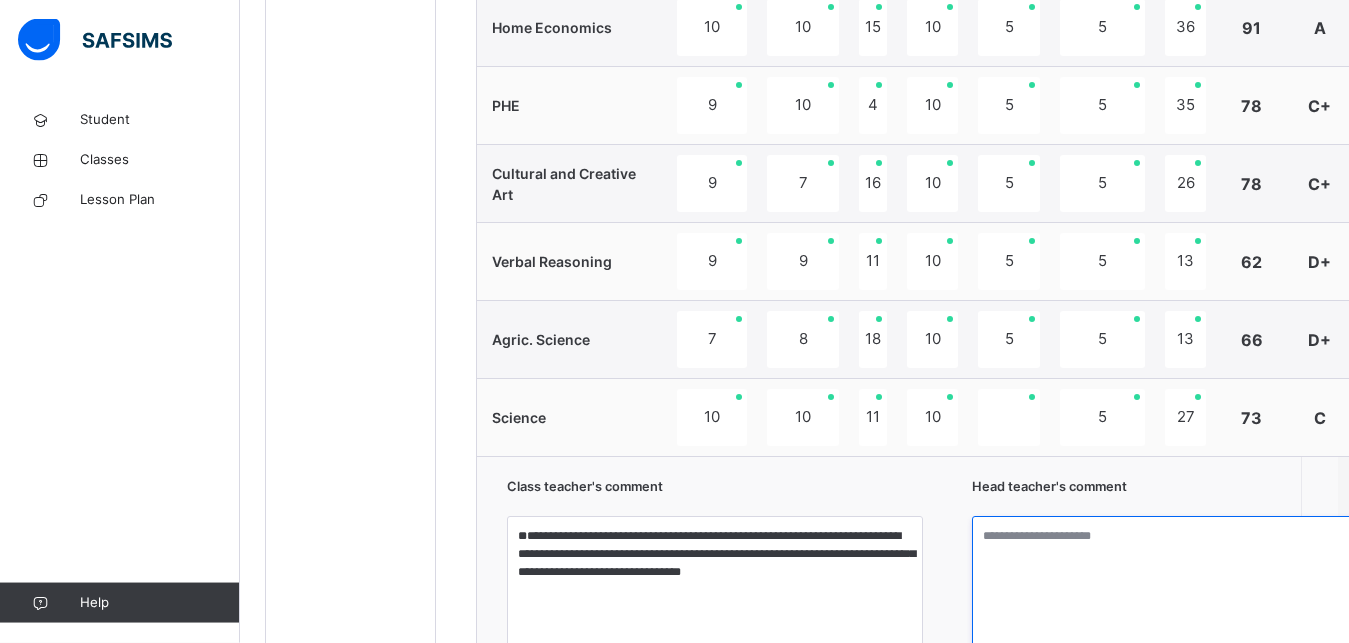click at bounding box center [1189, 591] 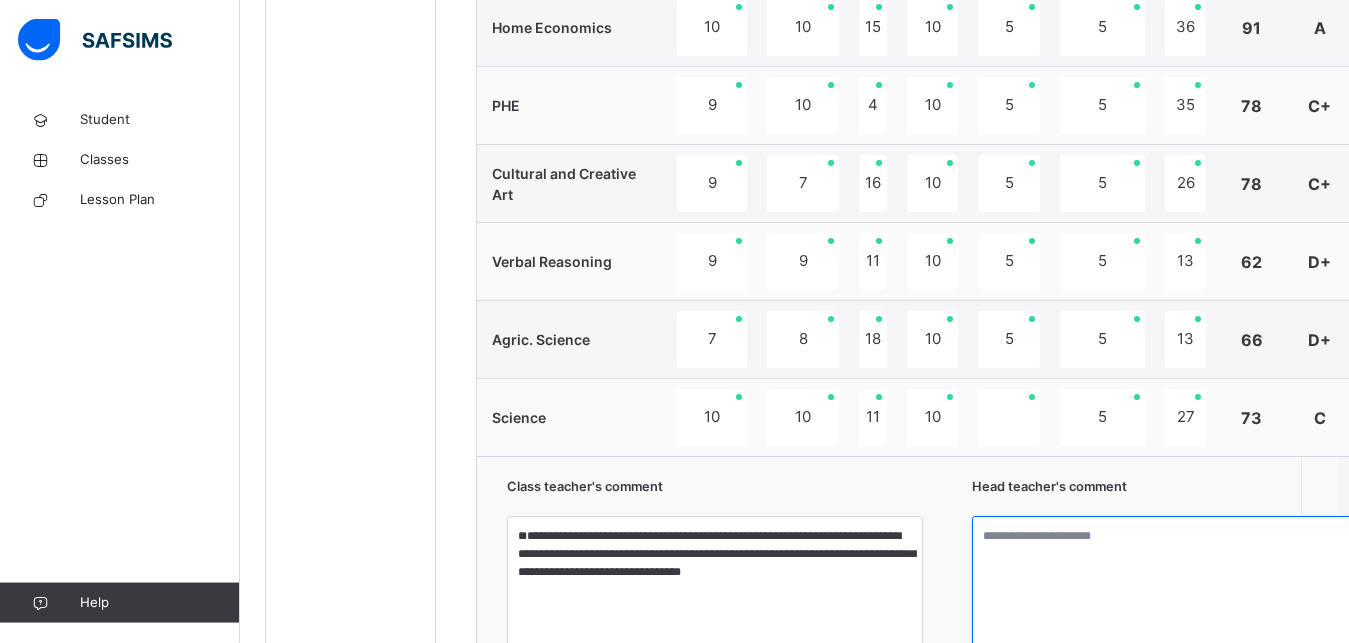 paste on "**********" 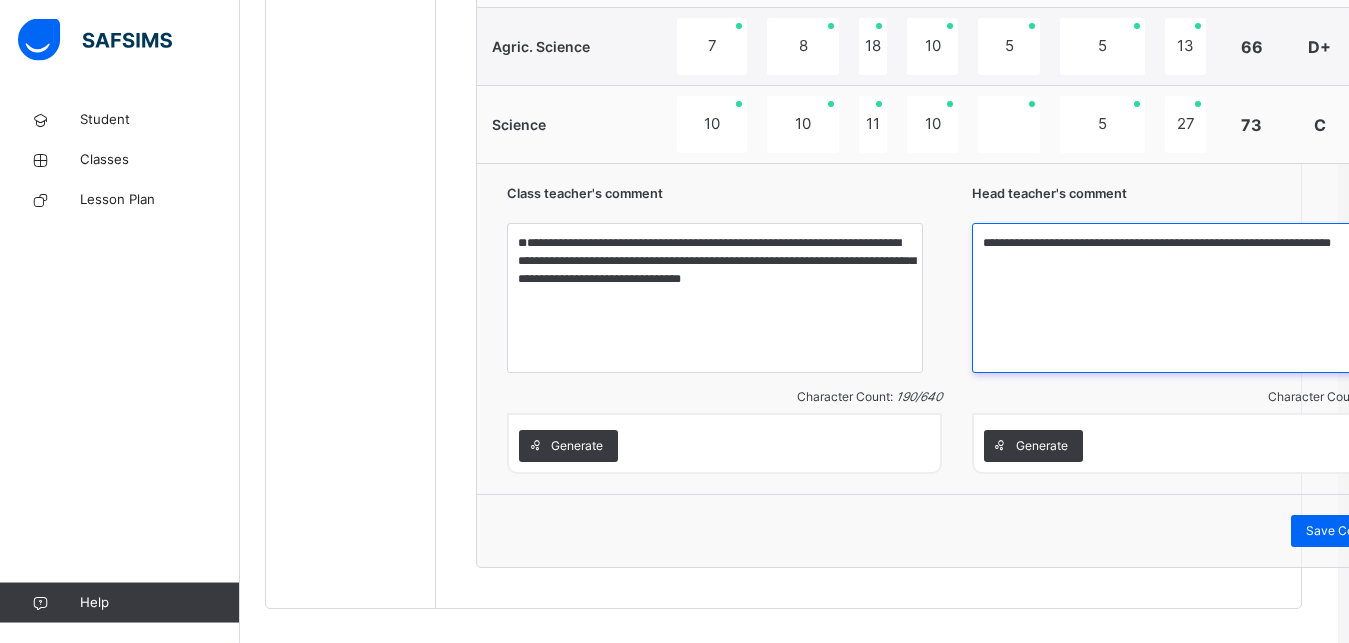 scroll, scrollTop: 1698, scrollLeft: 11, axis: both 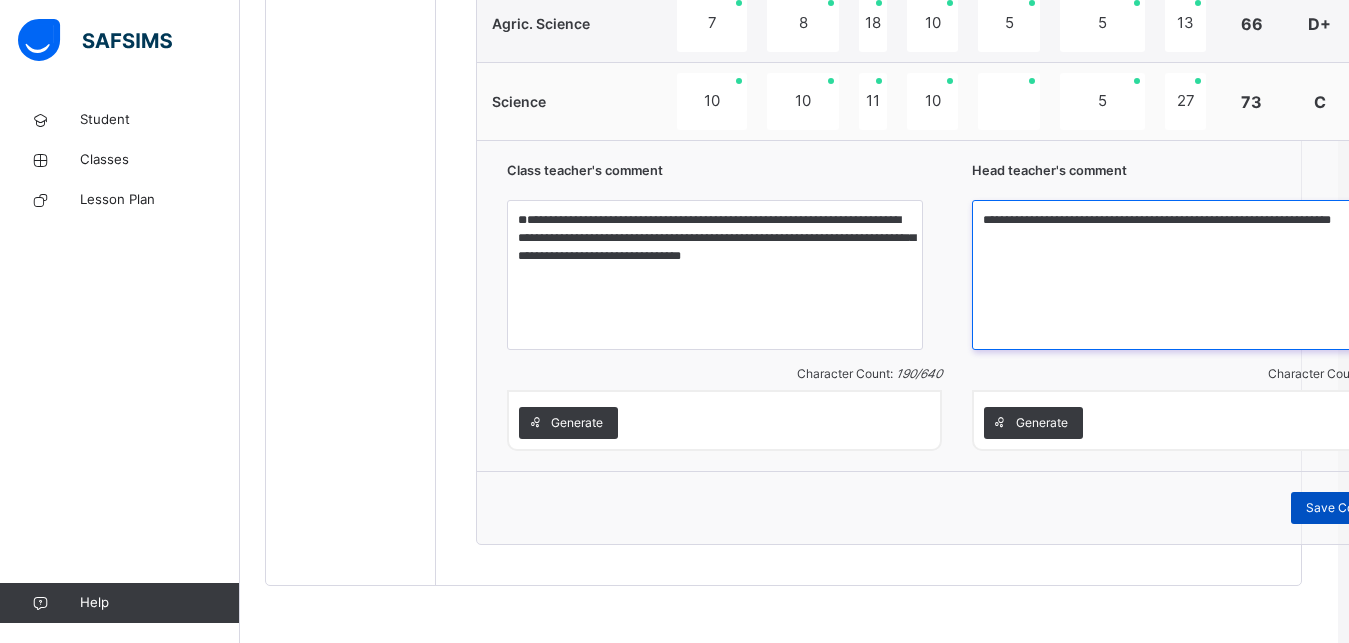 type on "**********" 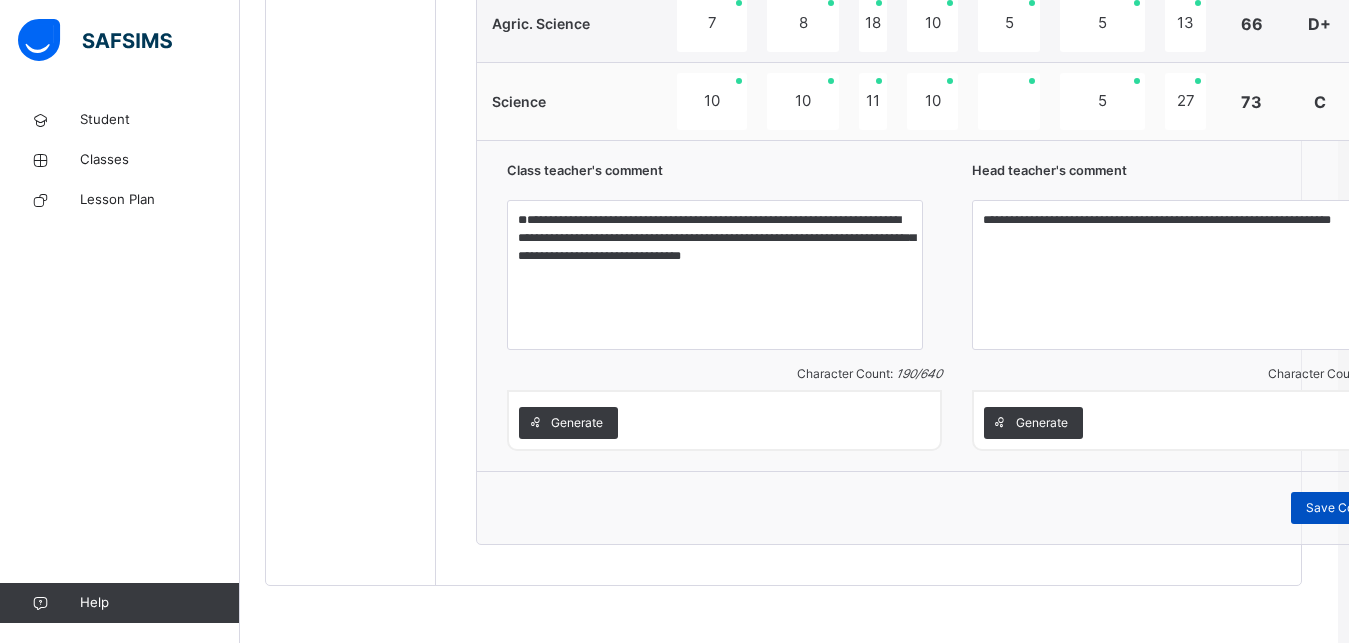 click on "Save Comment" at bounding box center [1349, 508] 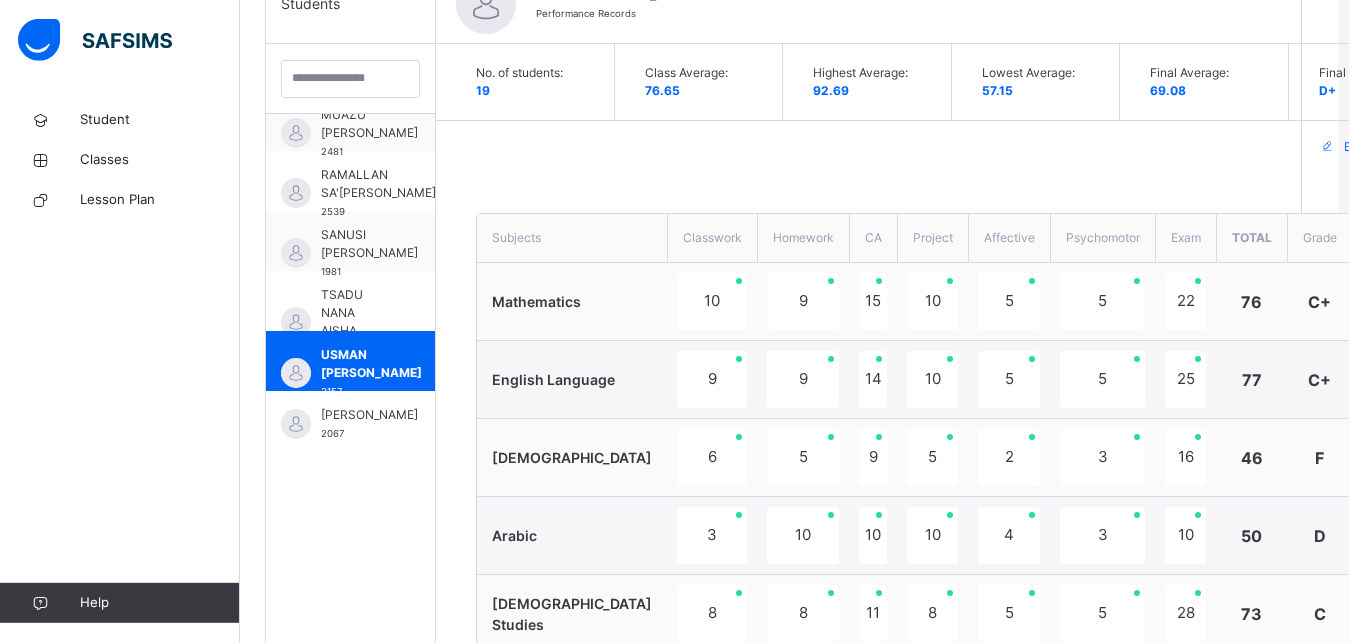 scroll, scrollTop: 525, scrollLeft: 11, axis: both 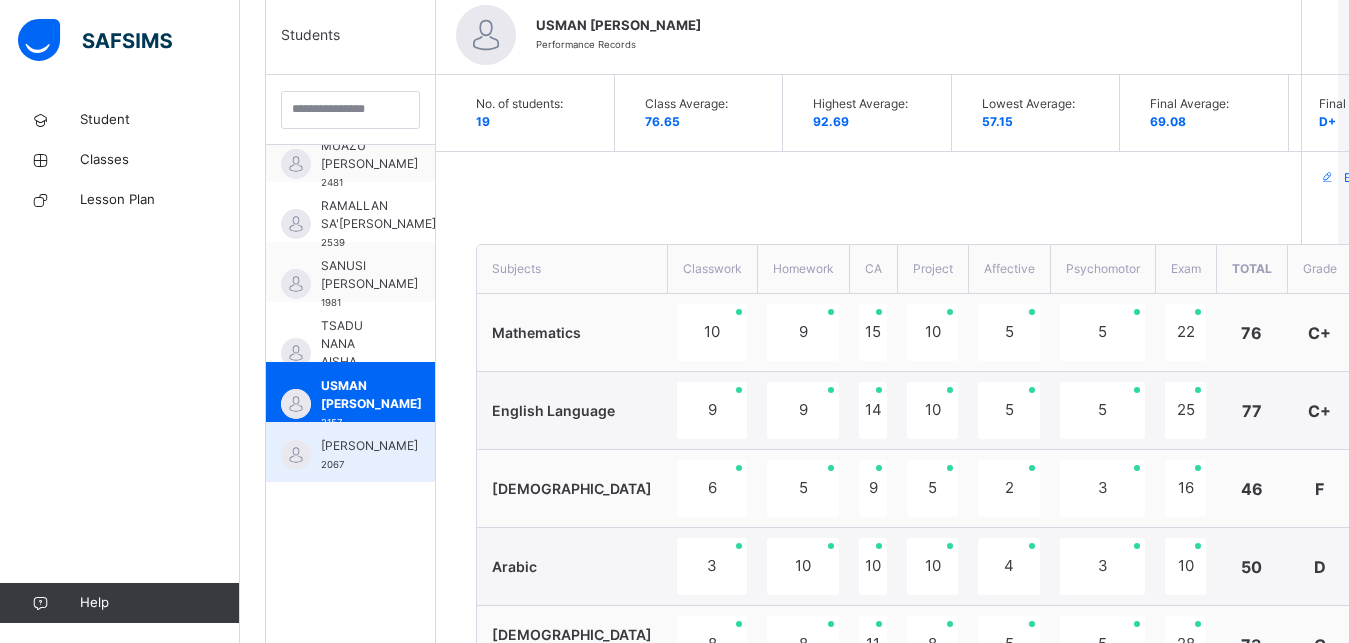 click on "USMAN MUHAMMAD TUKUR" at bounding box center (369, 446) 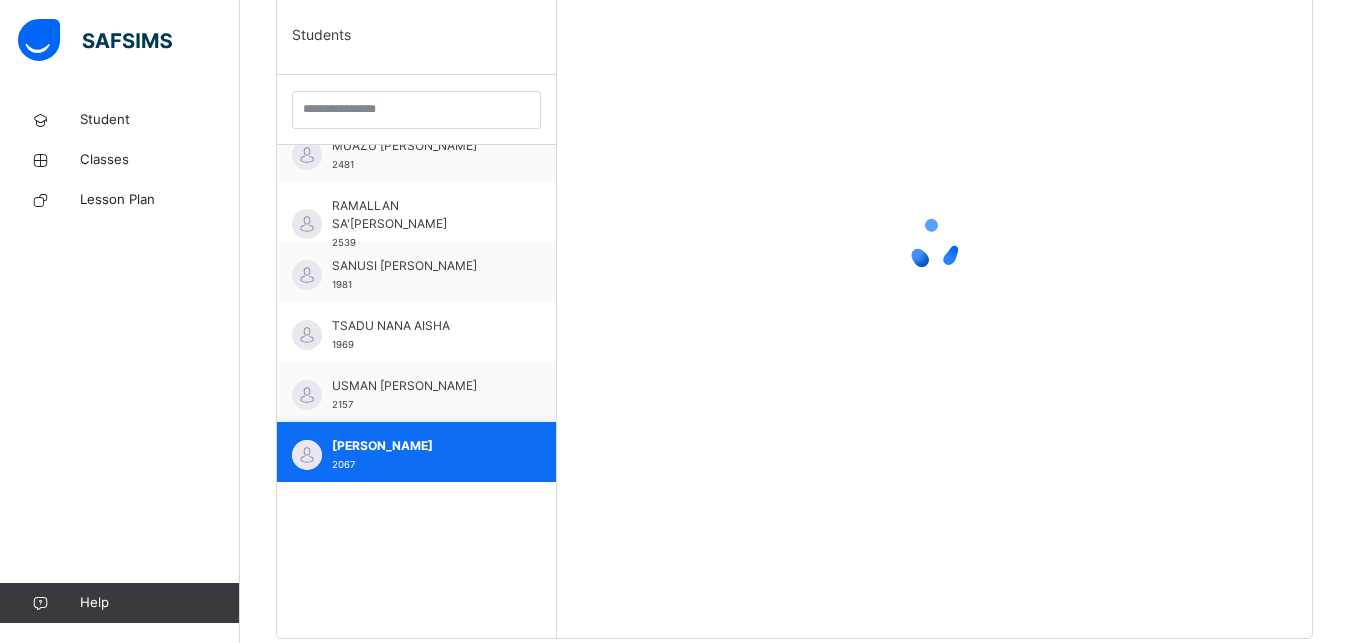 scroll, scrollTop: 812, scrollLeft: 0, axis: vertical 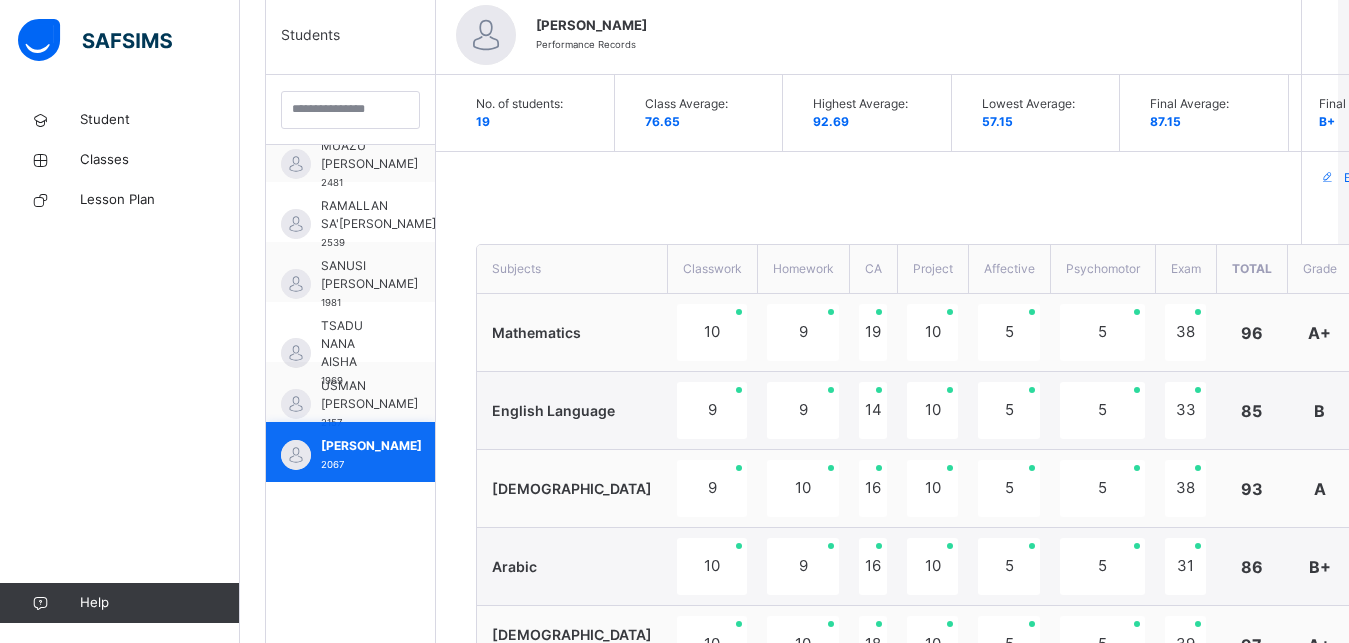 type on "**********" 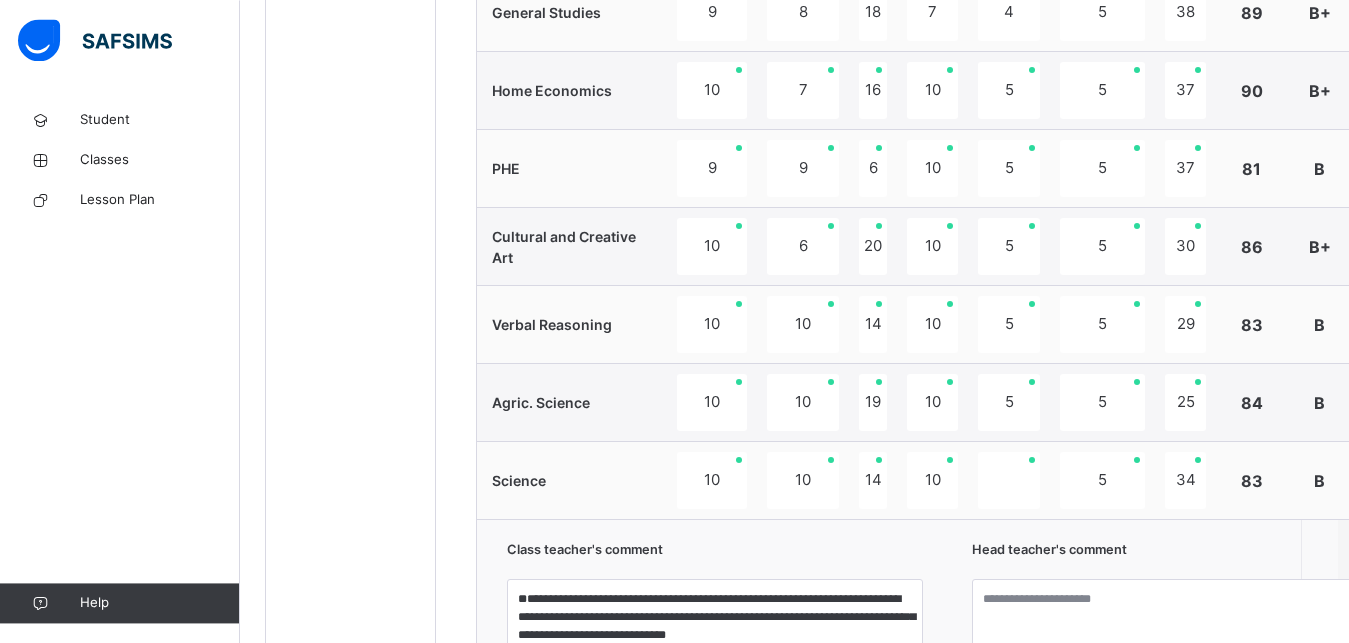 scroll, scrollTop: 1352, scrollLeft: 11, axis: both 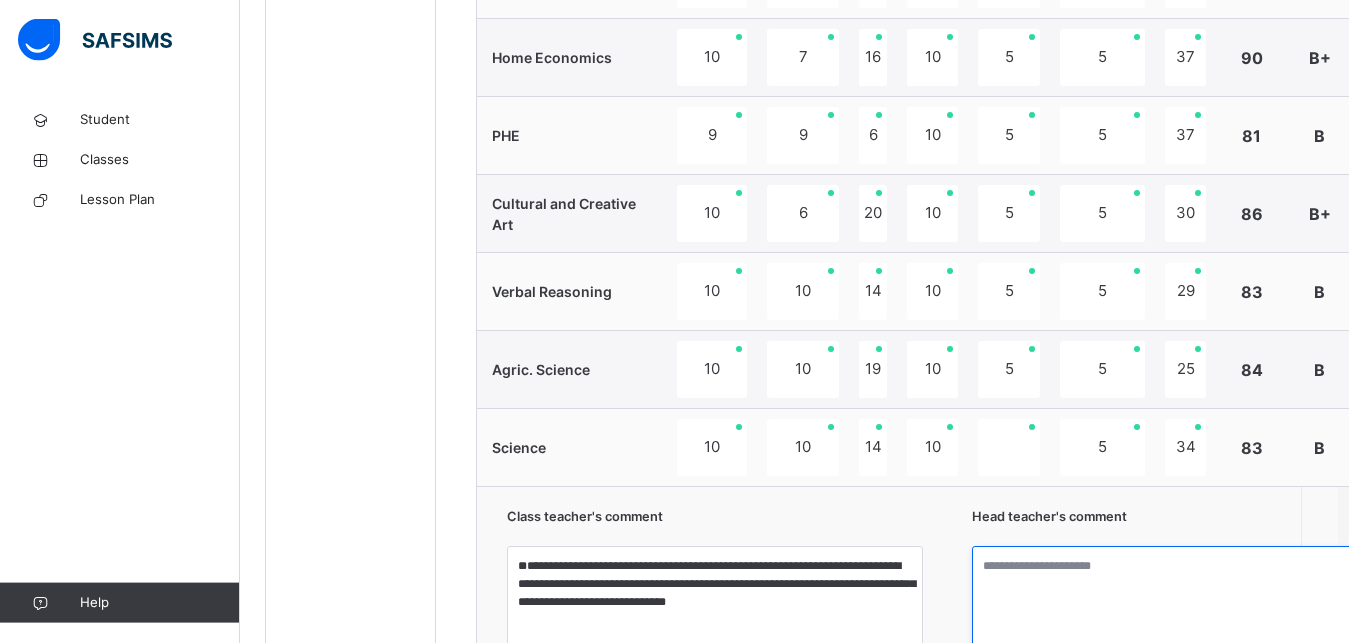 click at bounding box center [1180, 621] 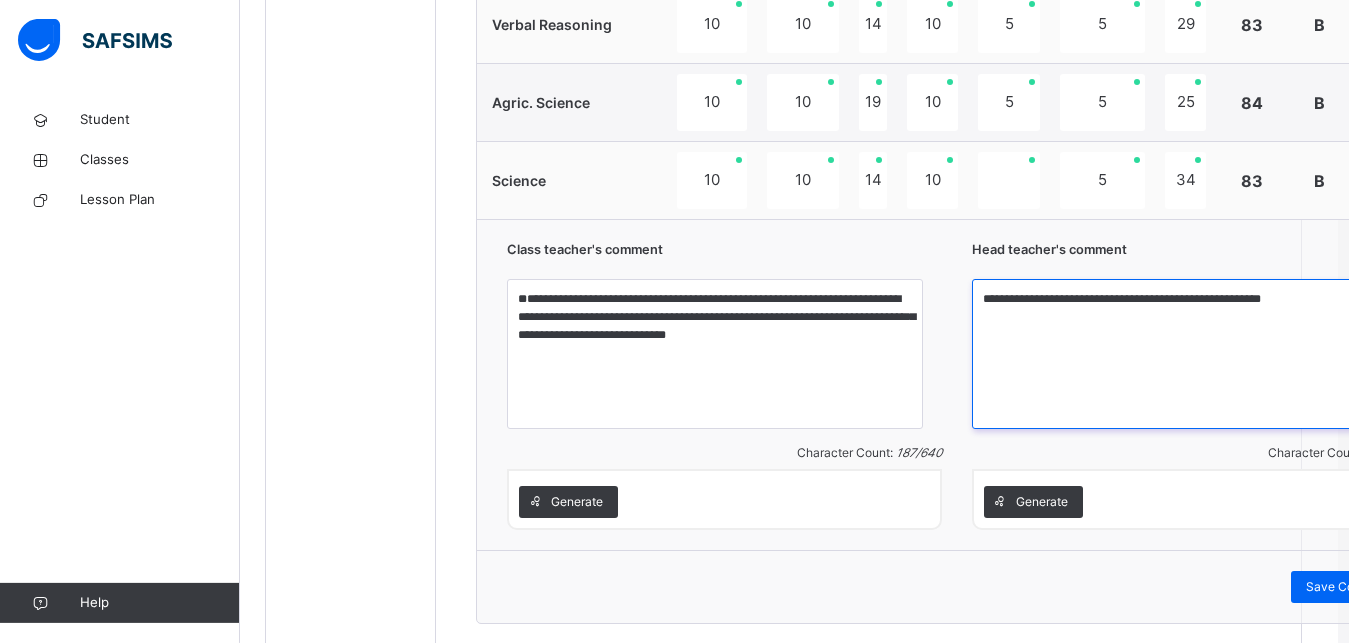 scroll, scrollTop: 1627, scrollLeft: 11, axis: both 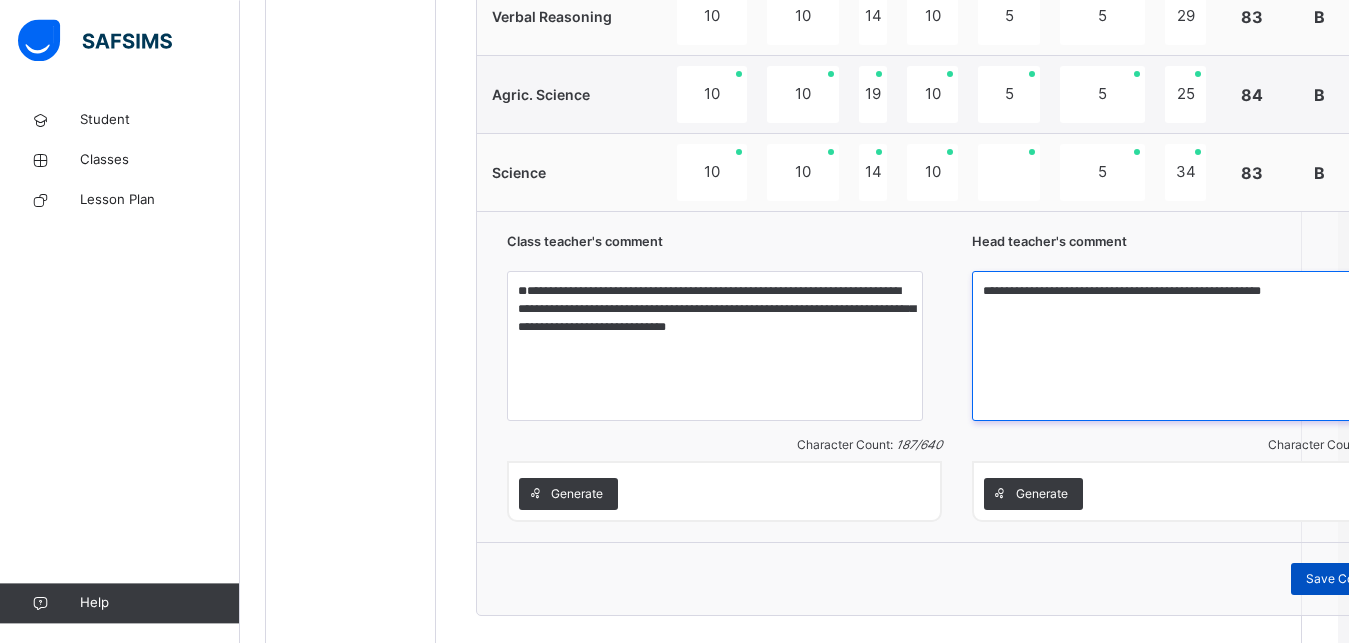 type on "**********" 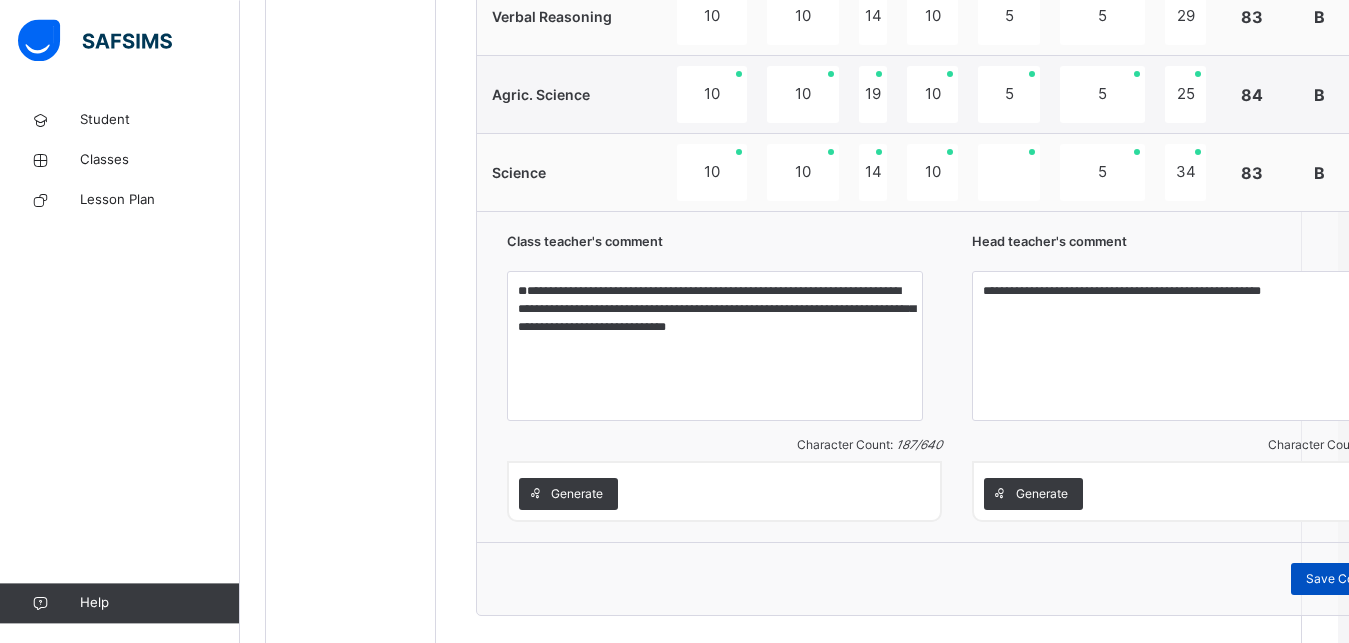 click on "Save Comment" at bounding box center [1349, 579] 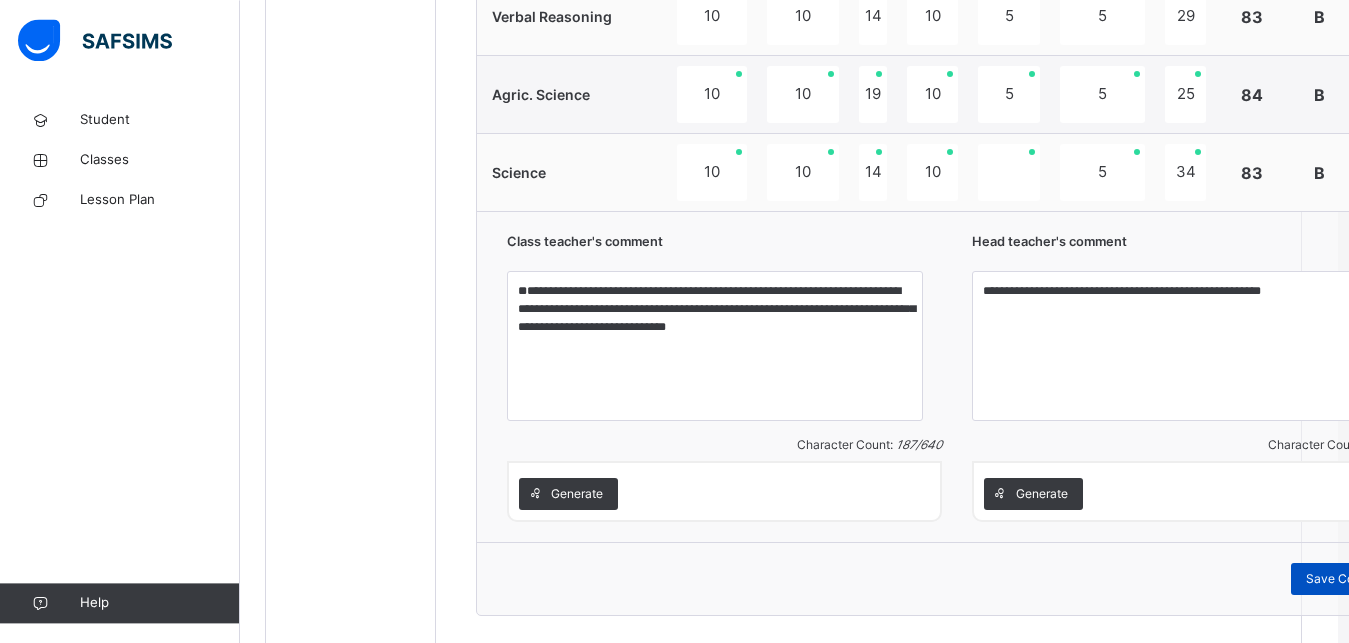 click on "Save Comment" at bounding box center [1349, 579] 